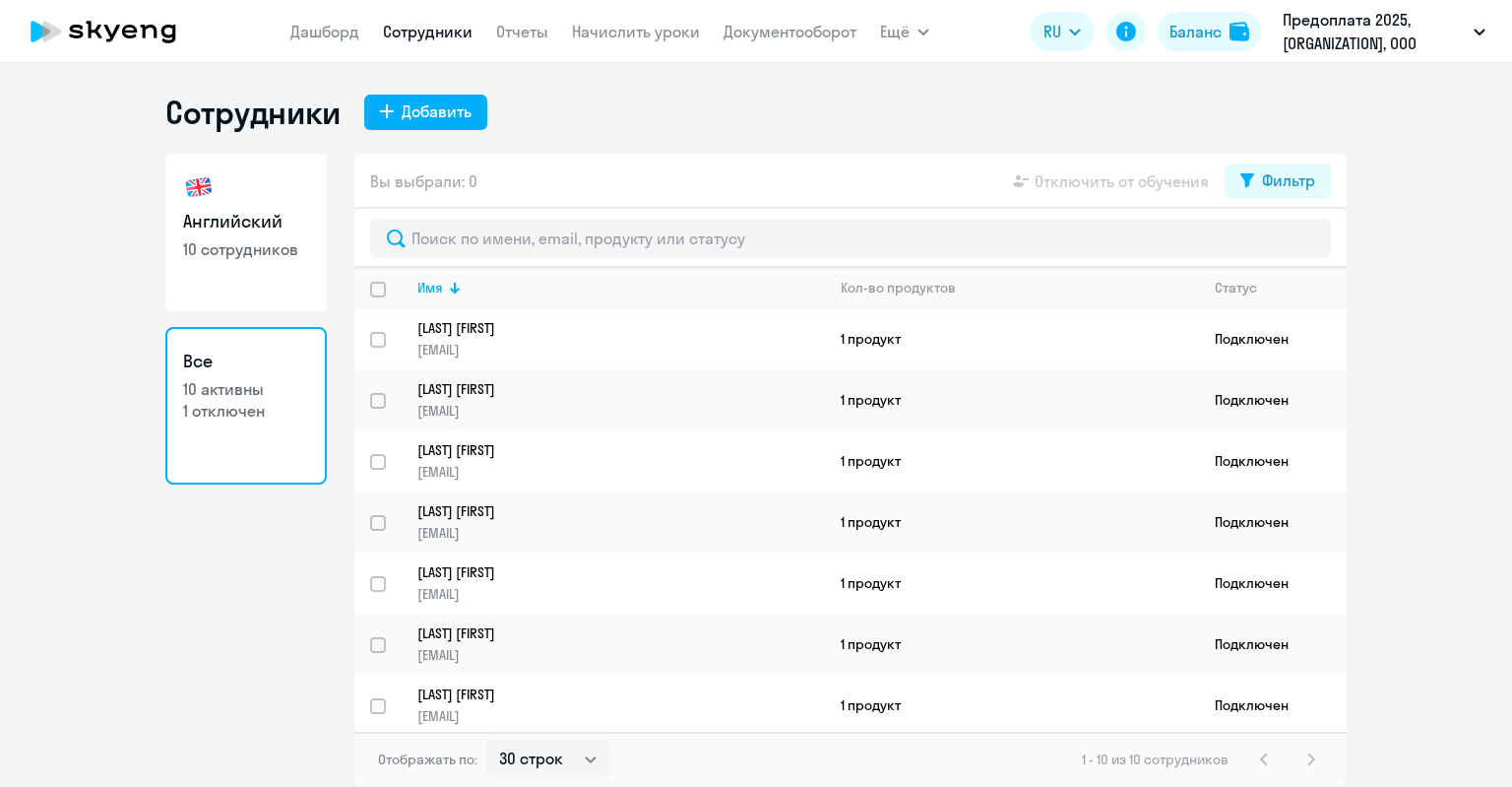 select on "30" 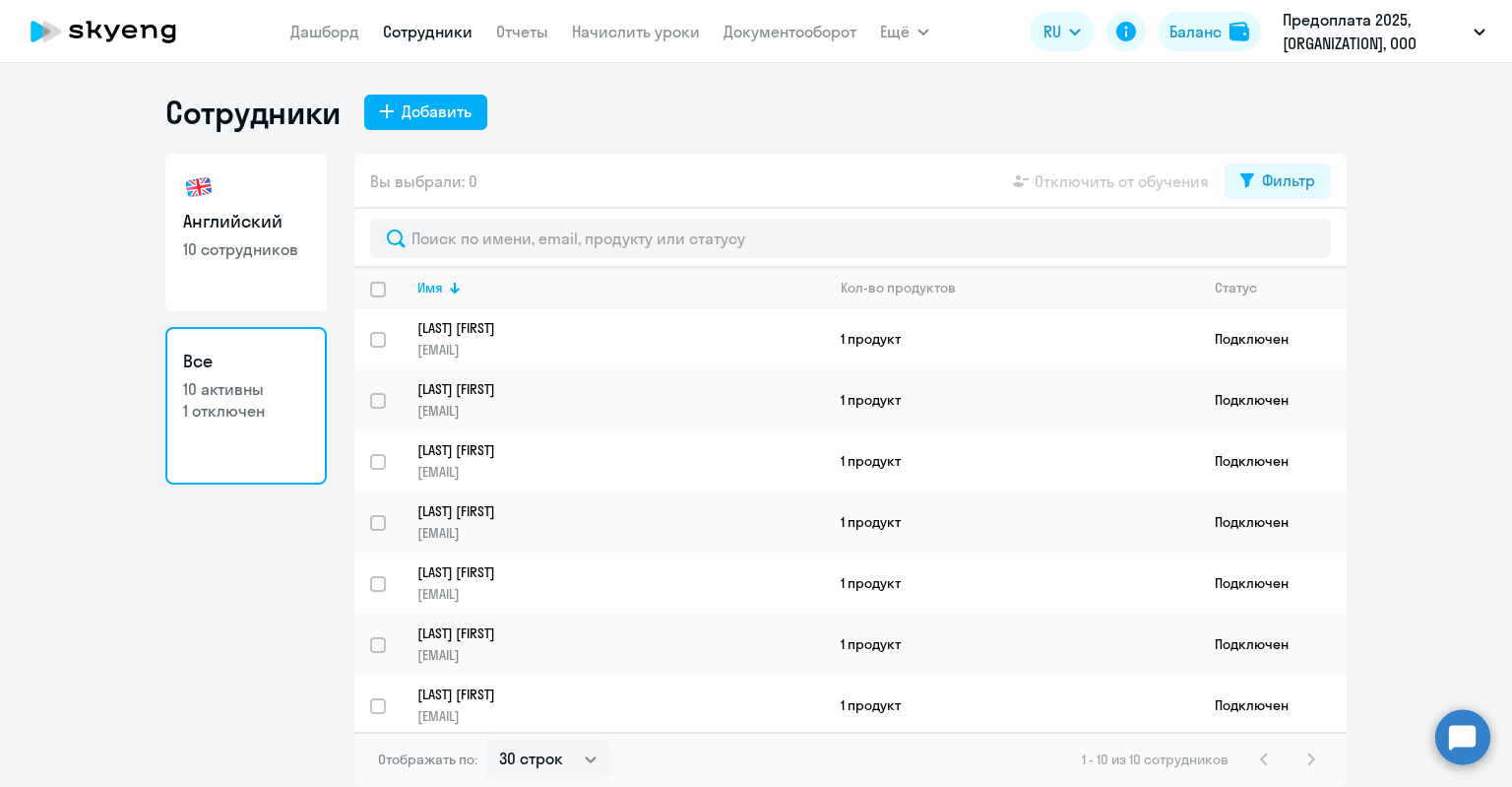 drag, startPoint x: 631, startPoint y: 15, endPoint x: 221, endPoint y: 590, distance: 706.20464 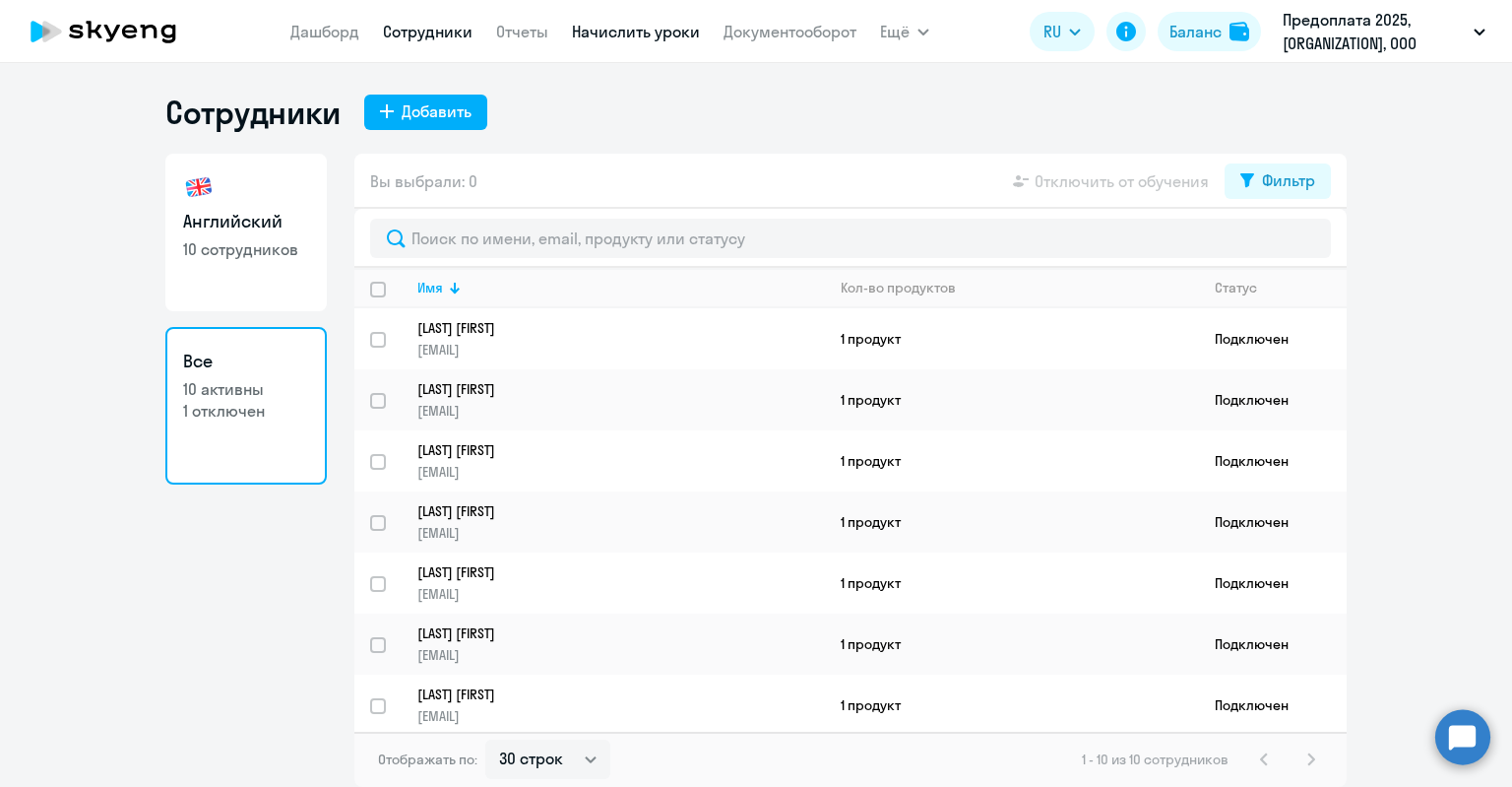 click on "Начислить уроки" at bounding box center (636, 32) 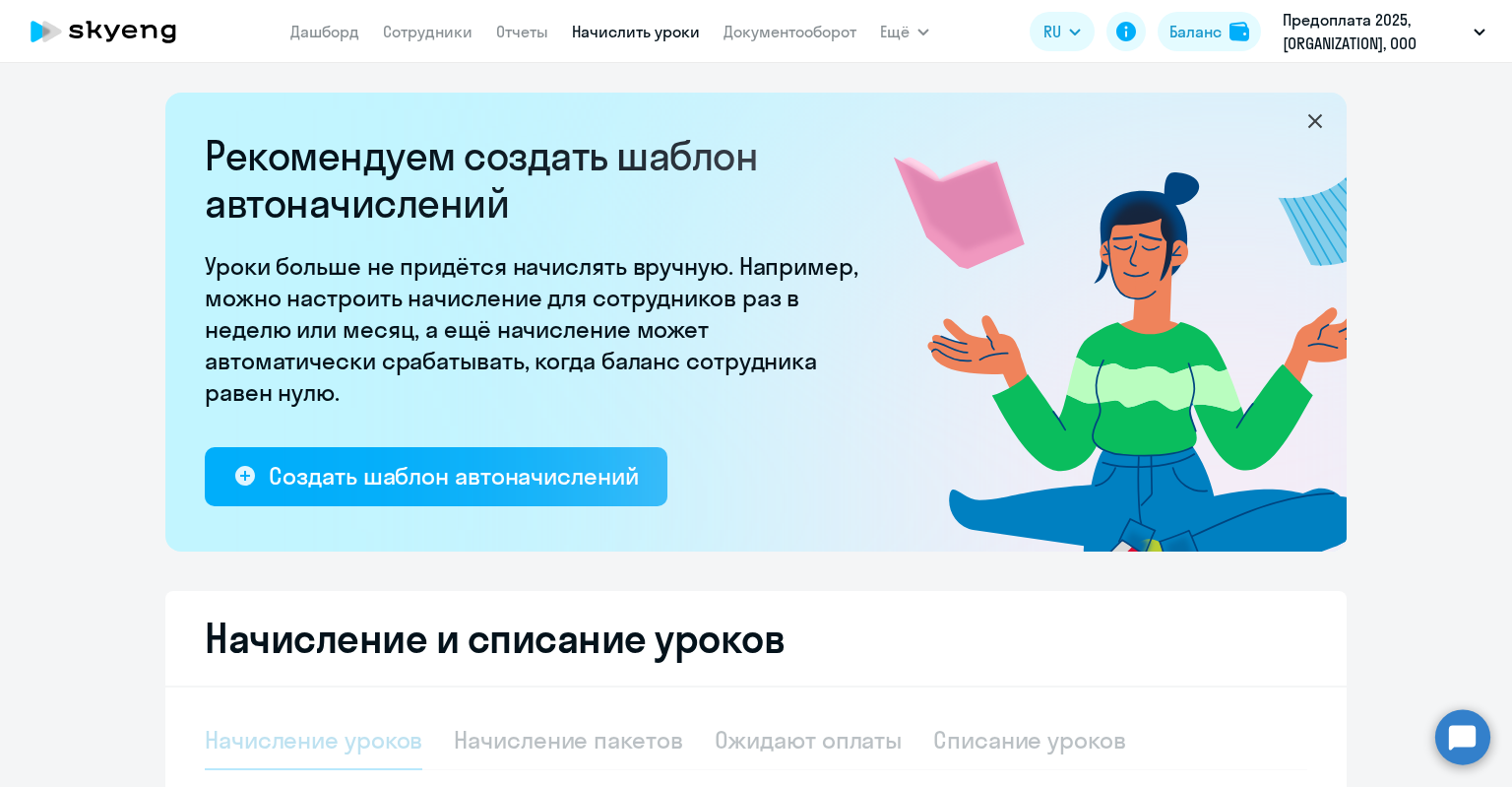 select on "10" 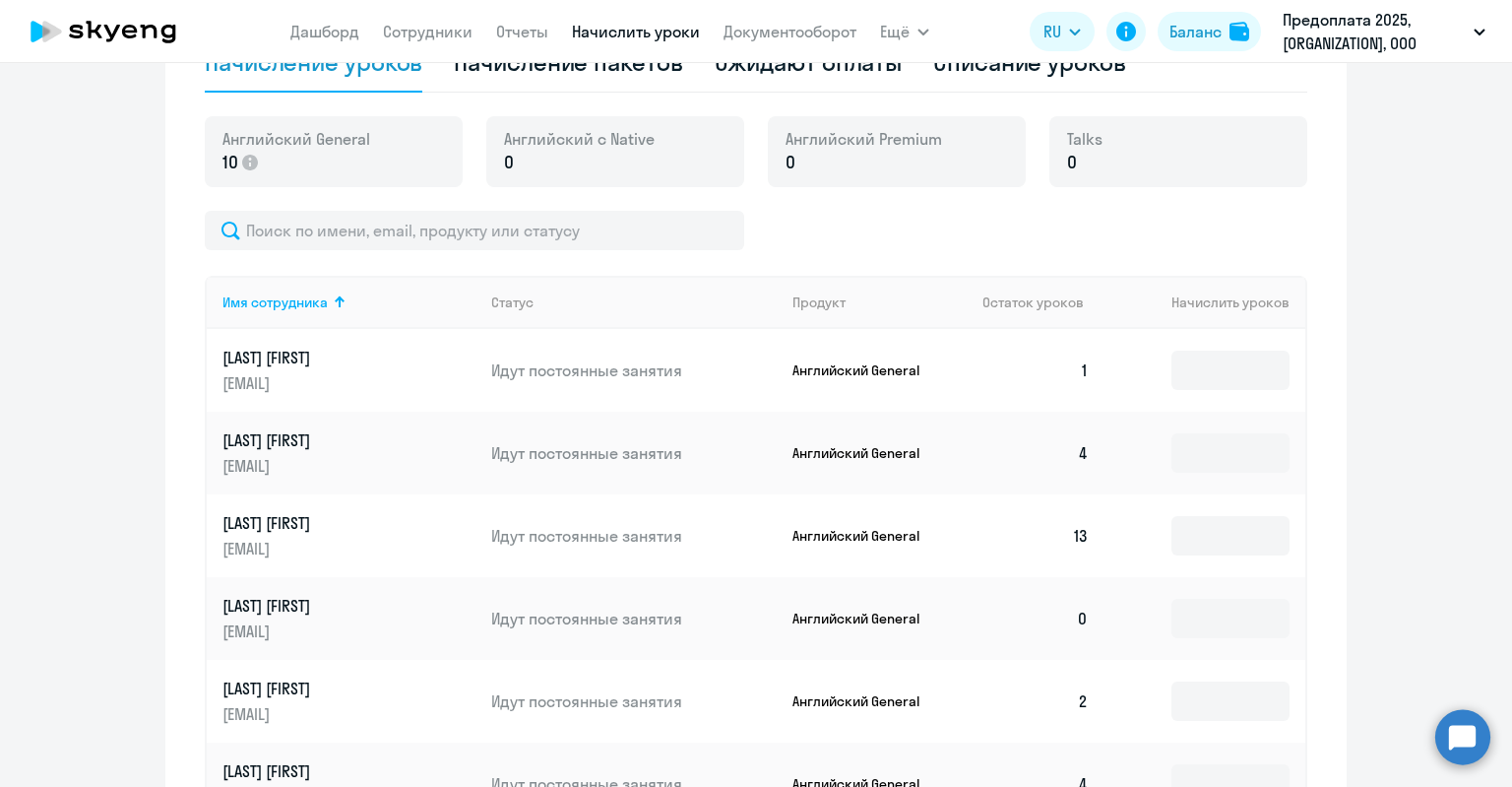 scroll, scrollTop: 689, scrollLeft: 0, axis: vertical 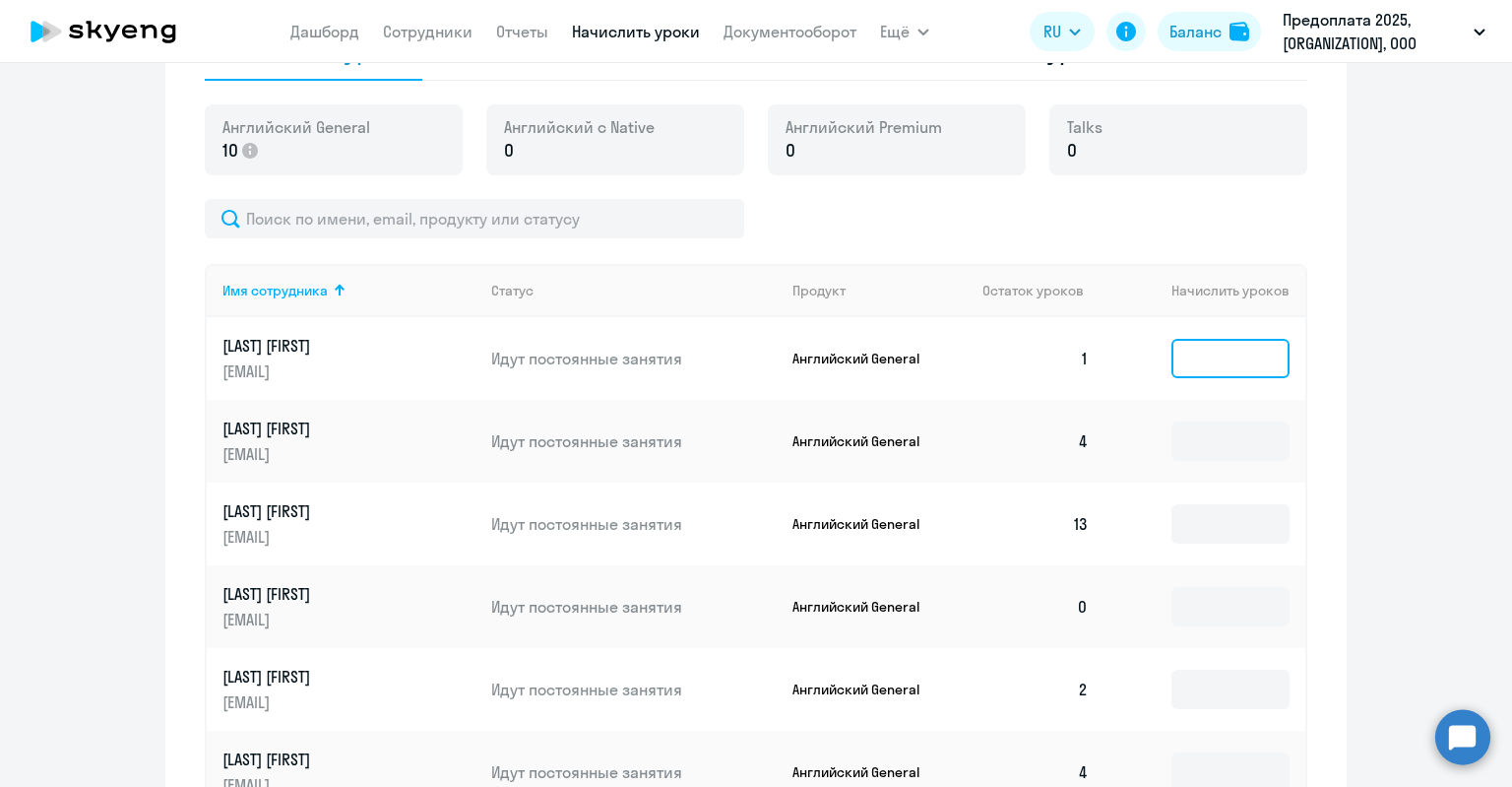 click 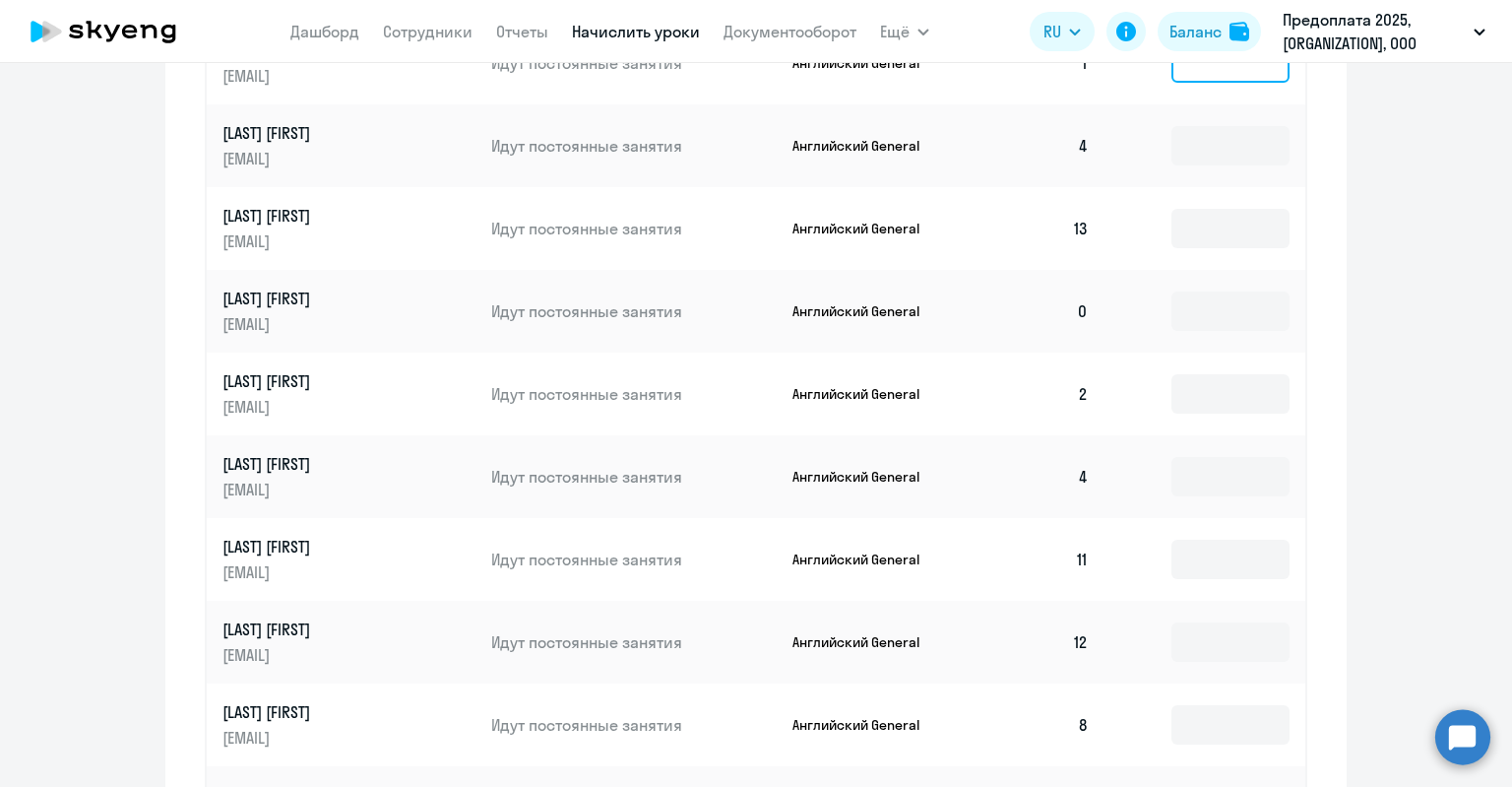 scroll, scrollTop: 886, scrollLeft: 0, axis: vertical 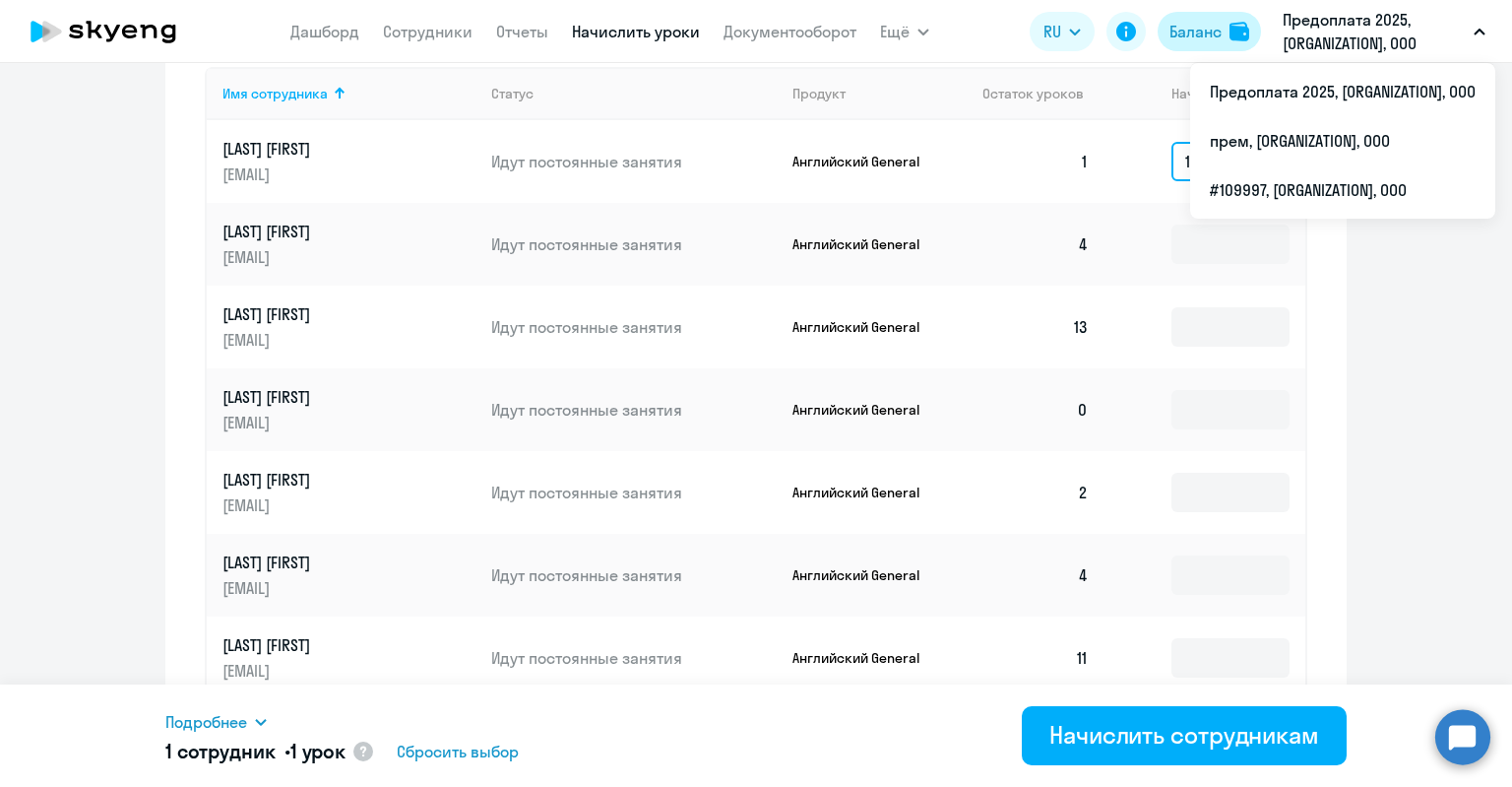 type on "1" 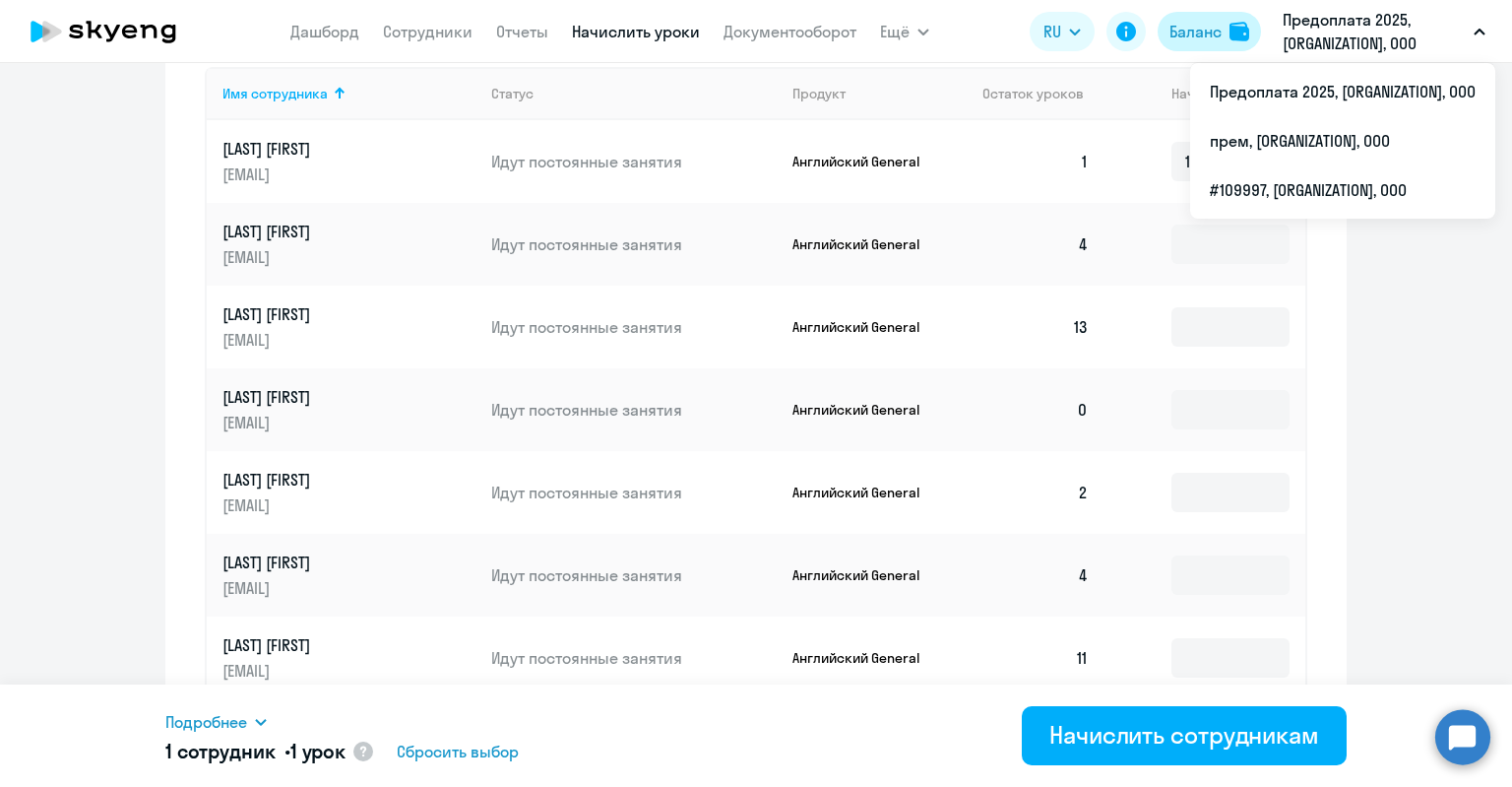 click on "Баланс" 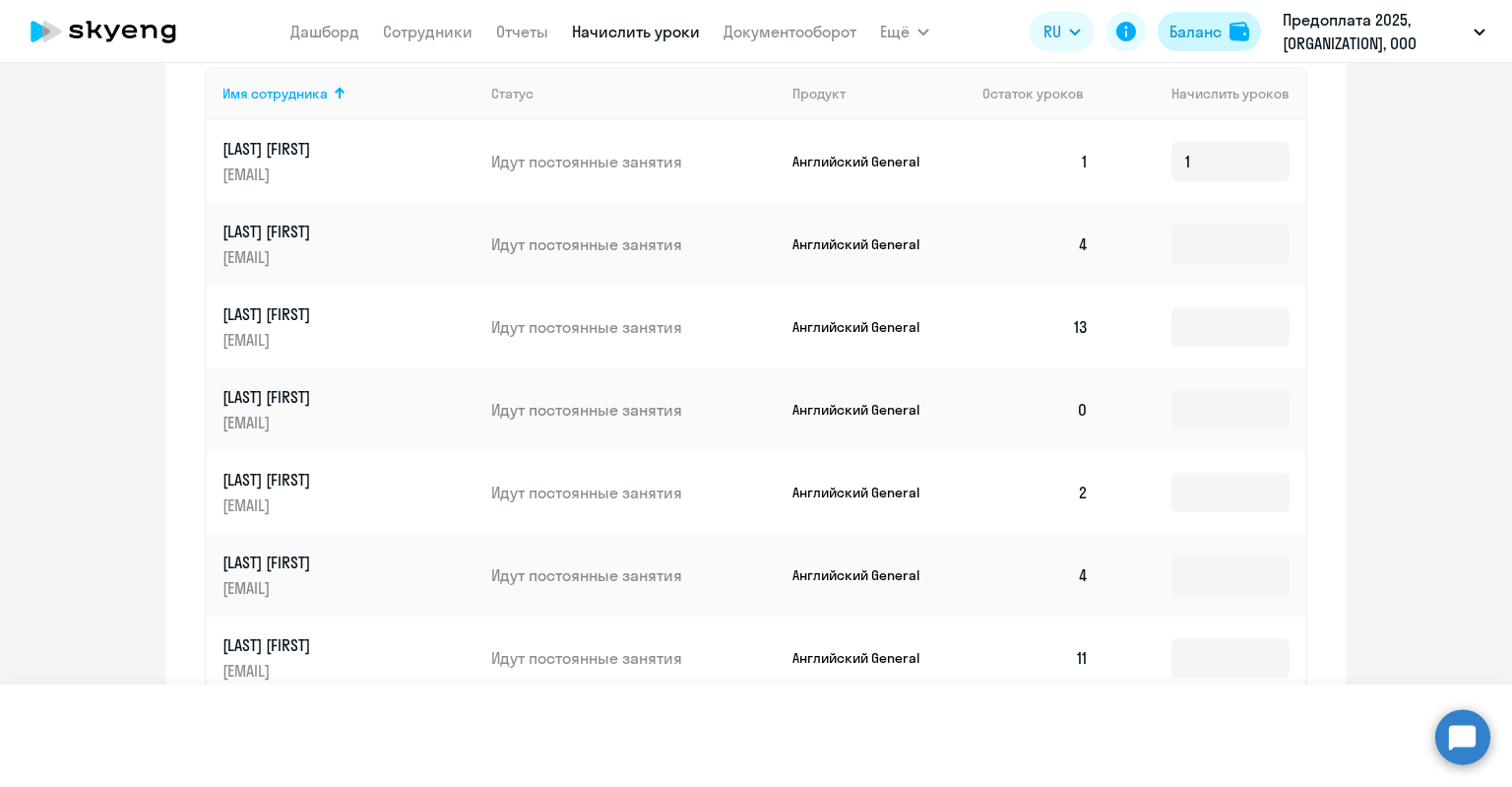 scroll, scrollTop: 656, scrollLeft: 0, axis: vertical 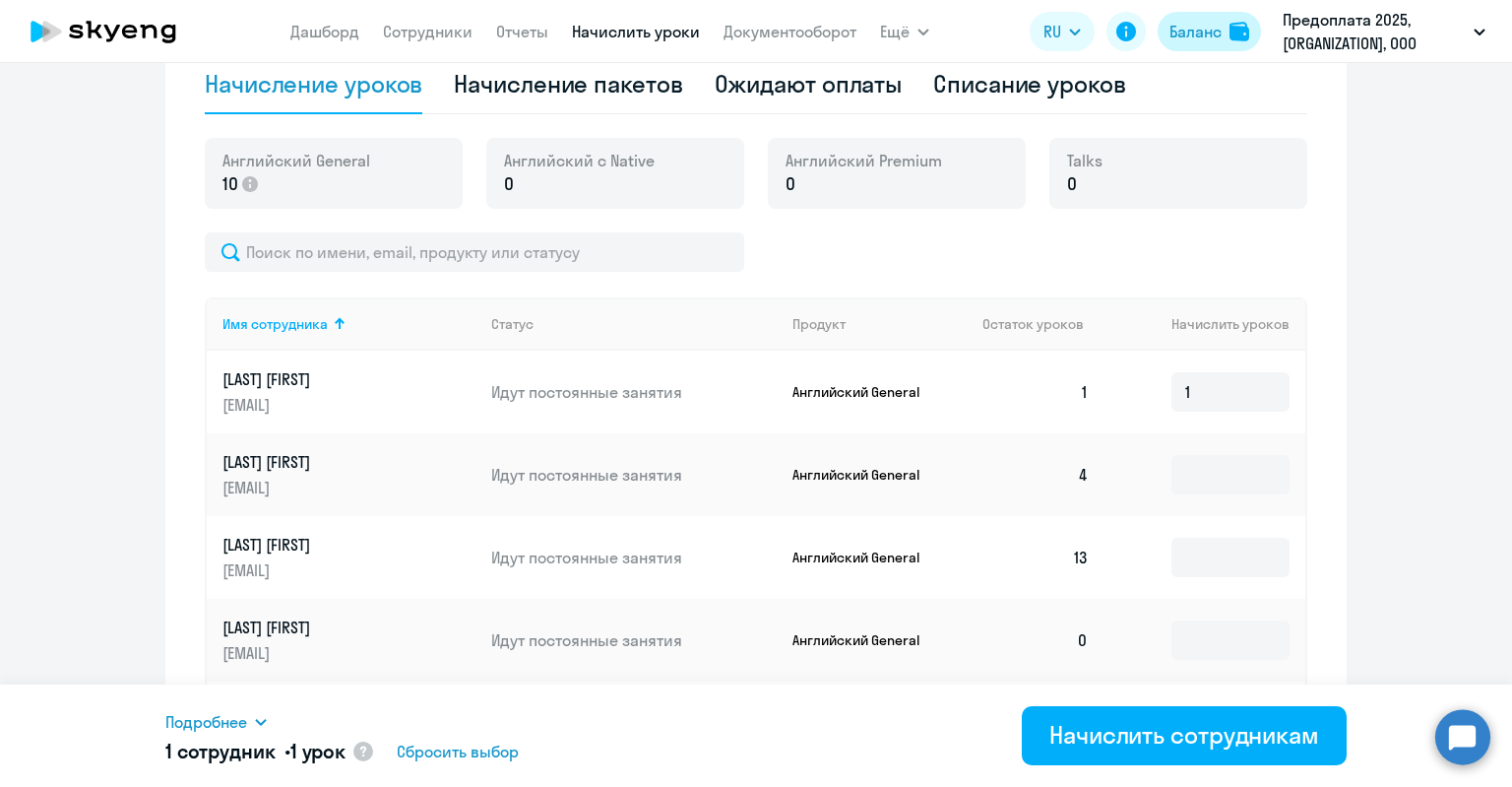 select on "english_adult_not_native_speaker" 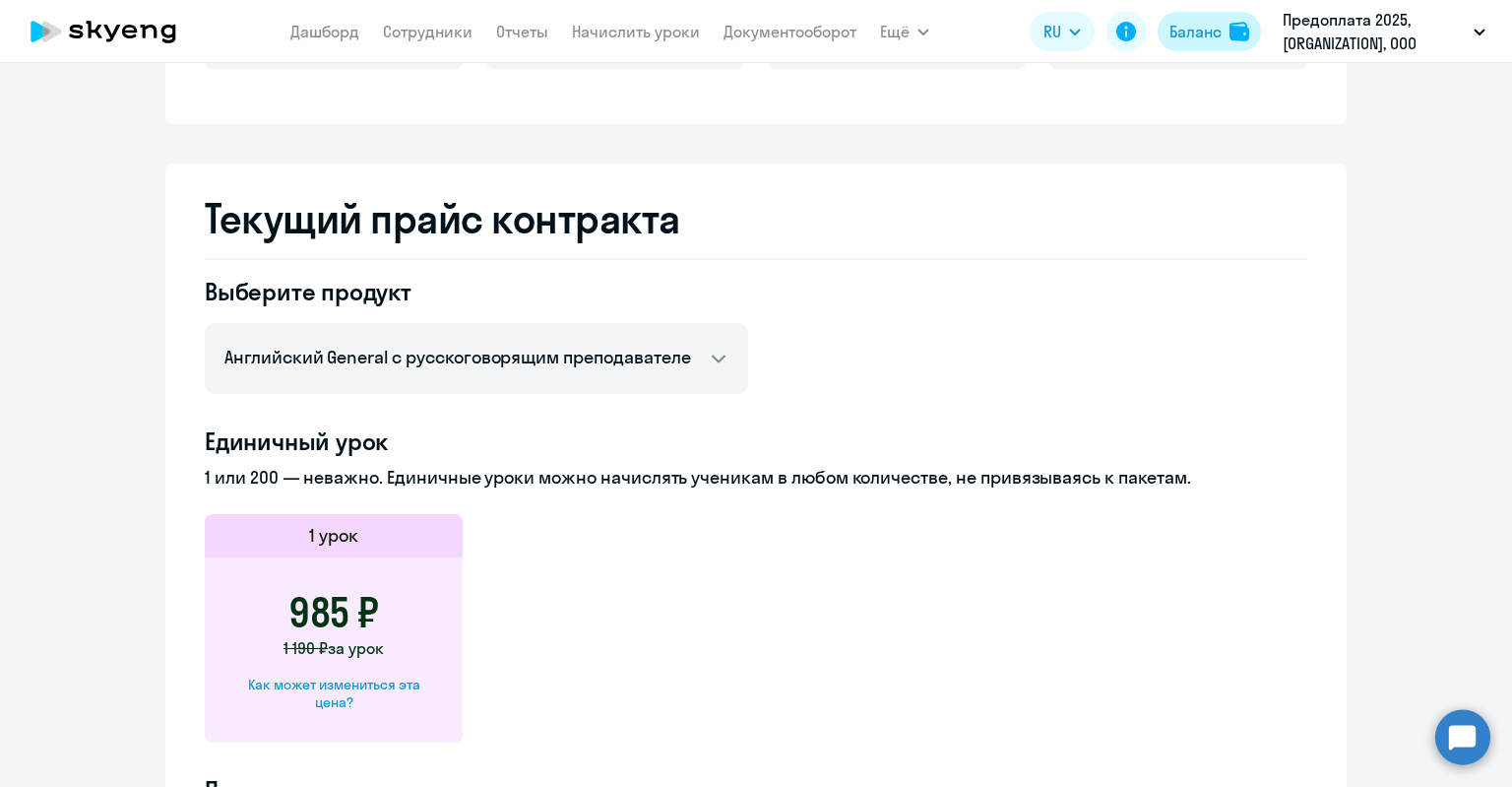 click 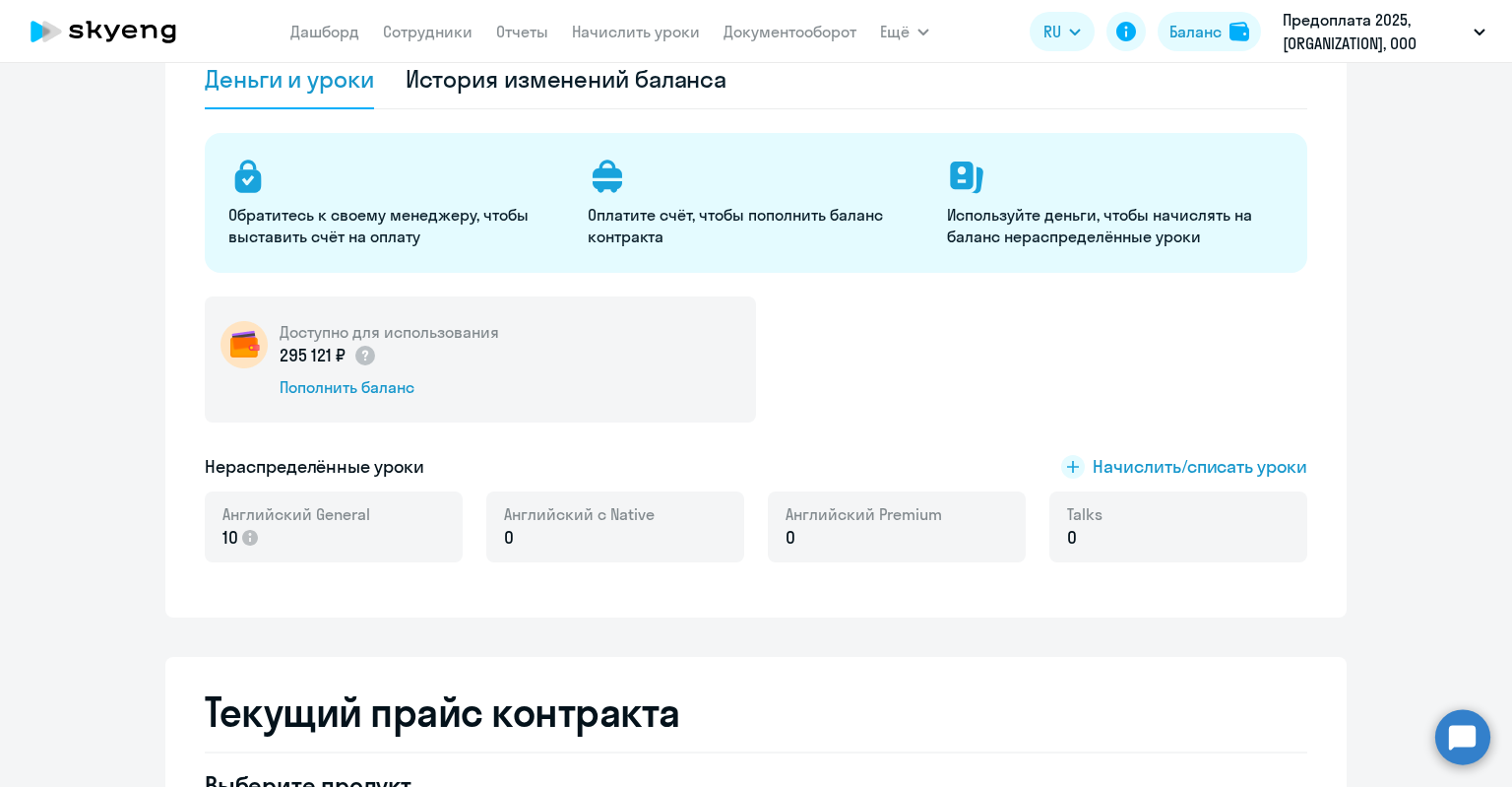 scroll, scrollTop: 65, scrollLeft: 0, axis: vertical 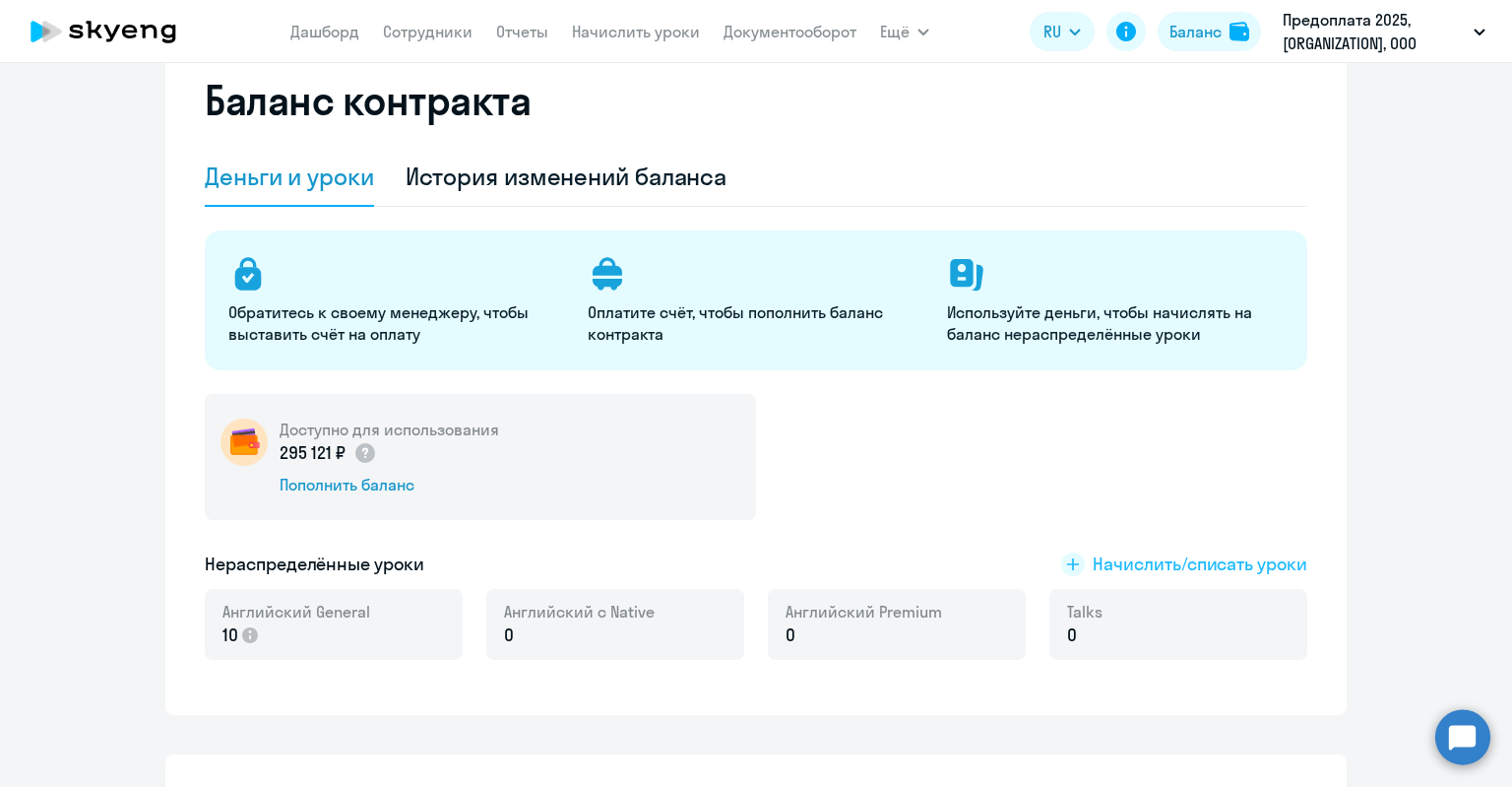 click on "Начислить/списать уроки" 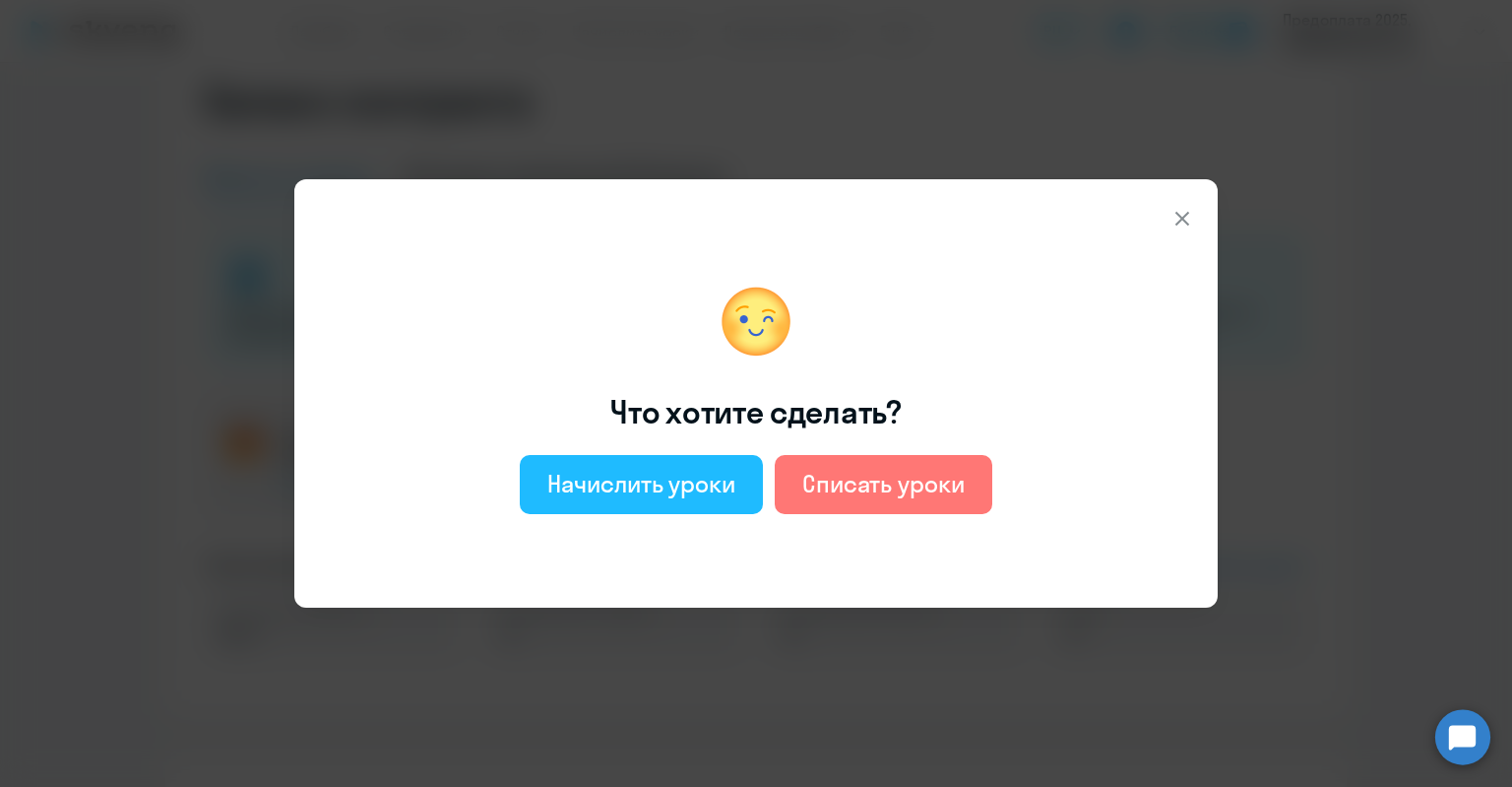 click on "Начислить уроки" at bounding box center (641, 484) 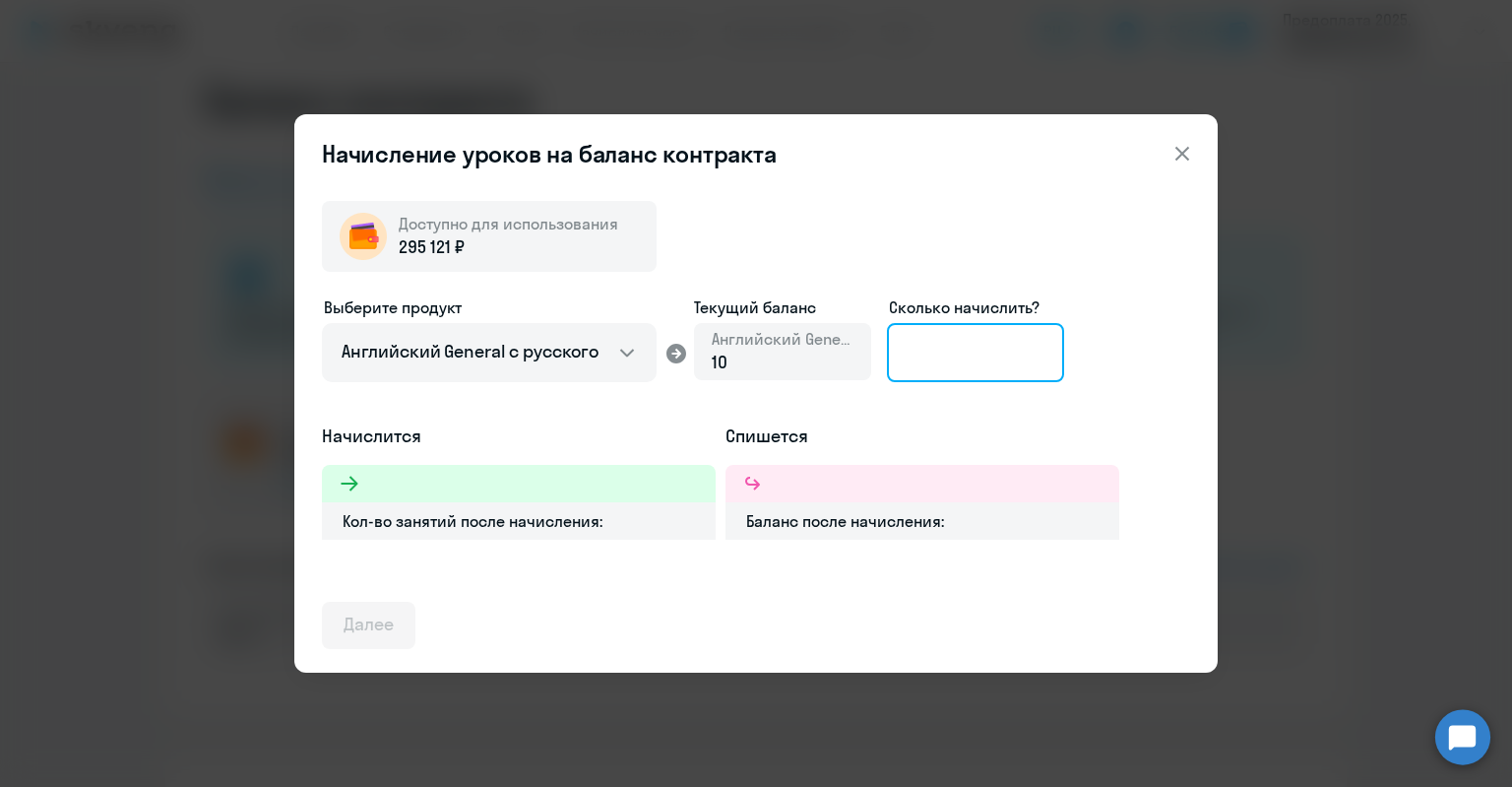 click 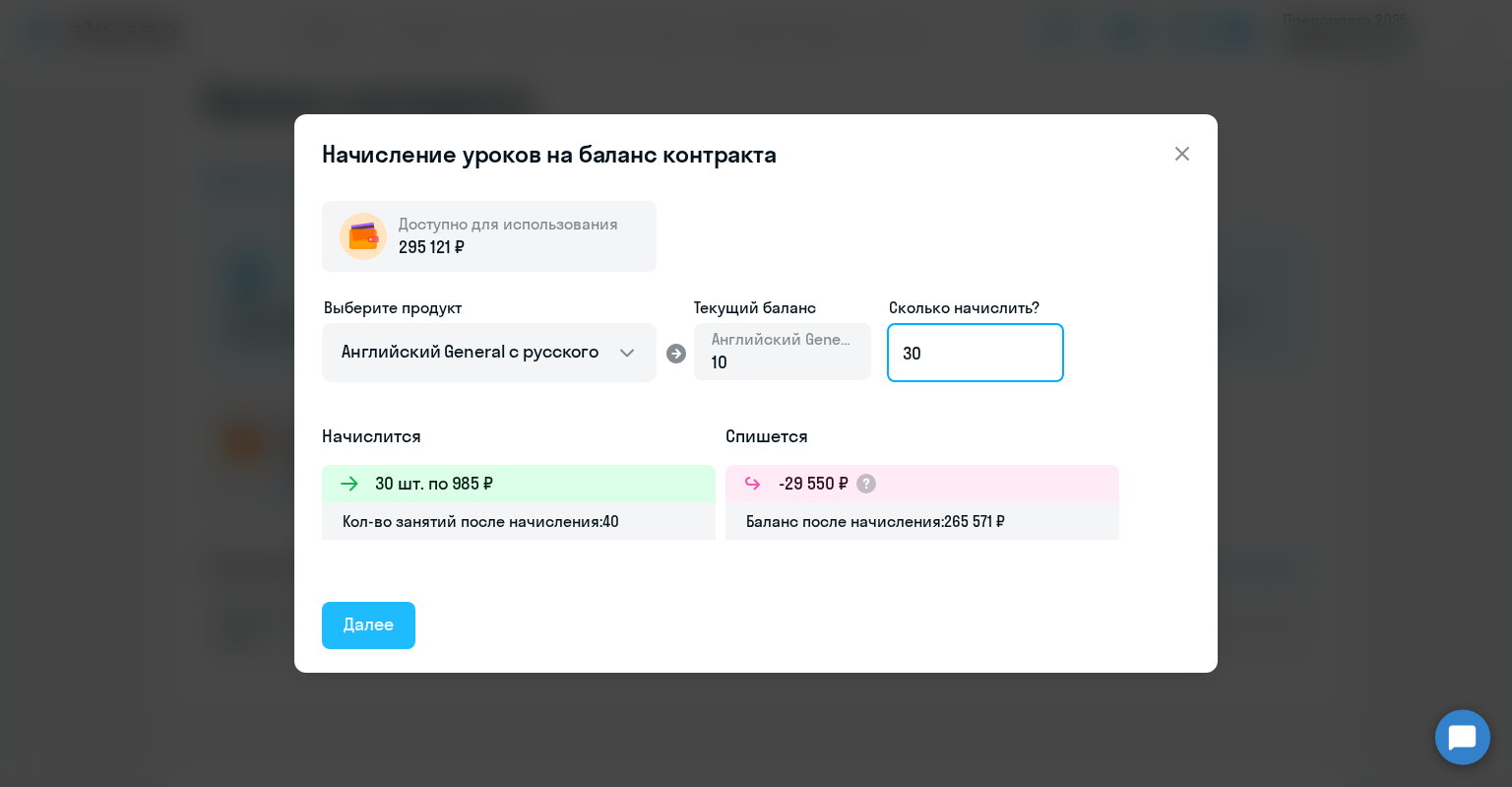 type on "30" 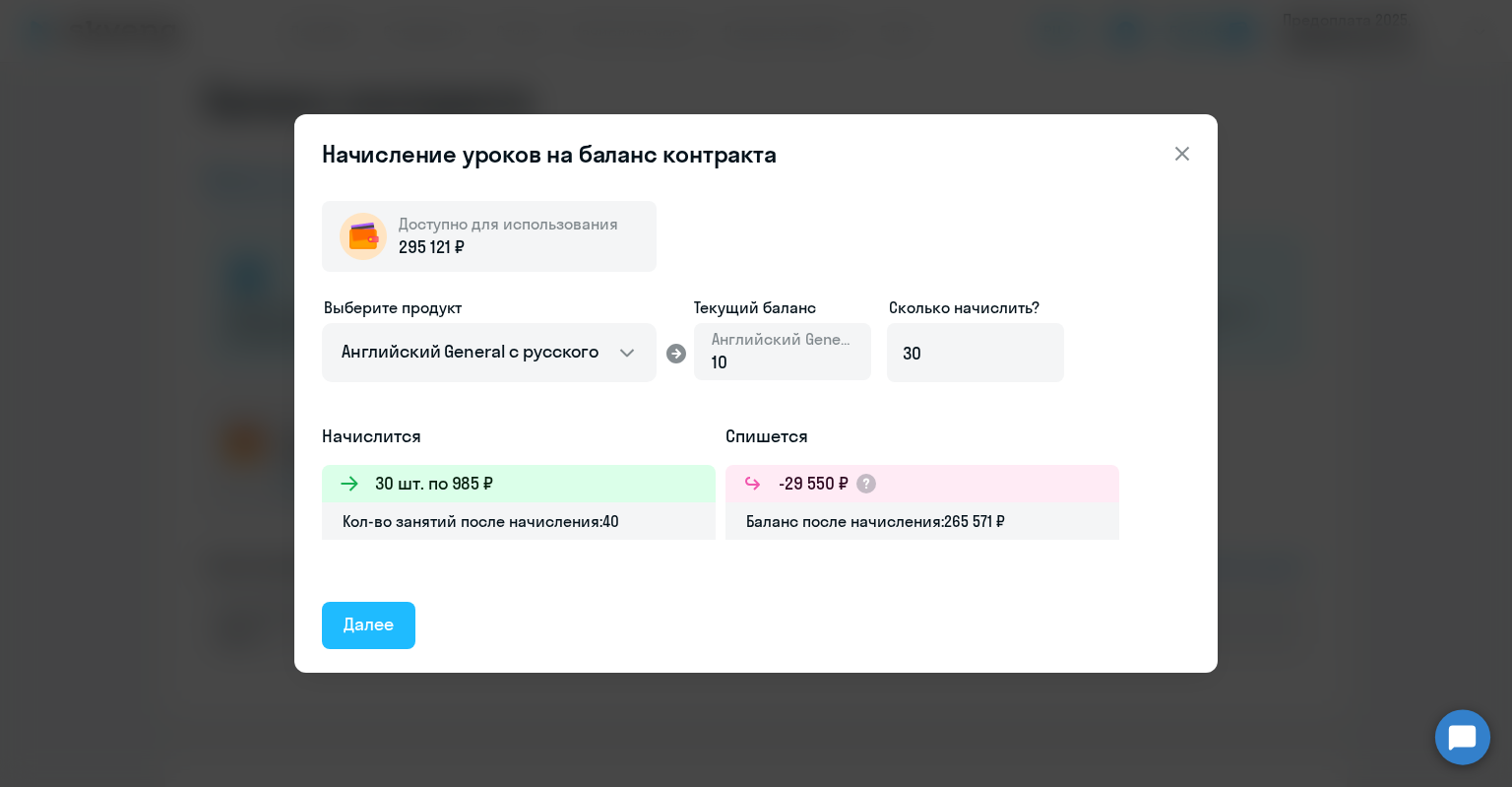 click on "Далее" 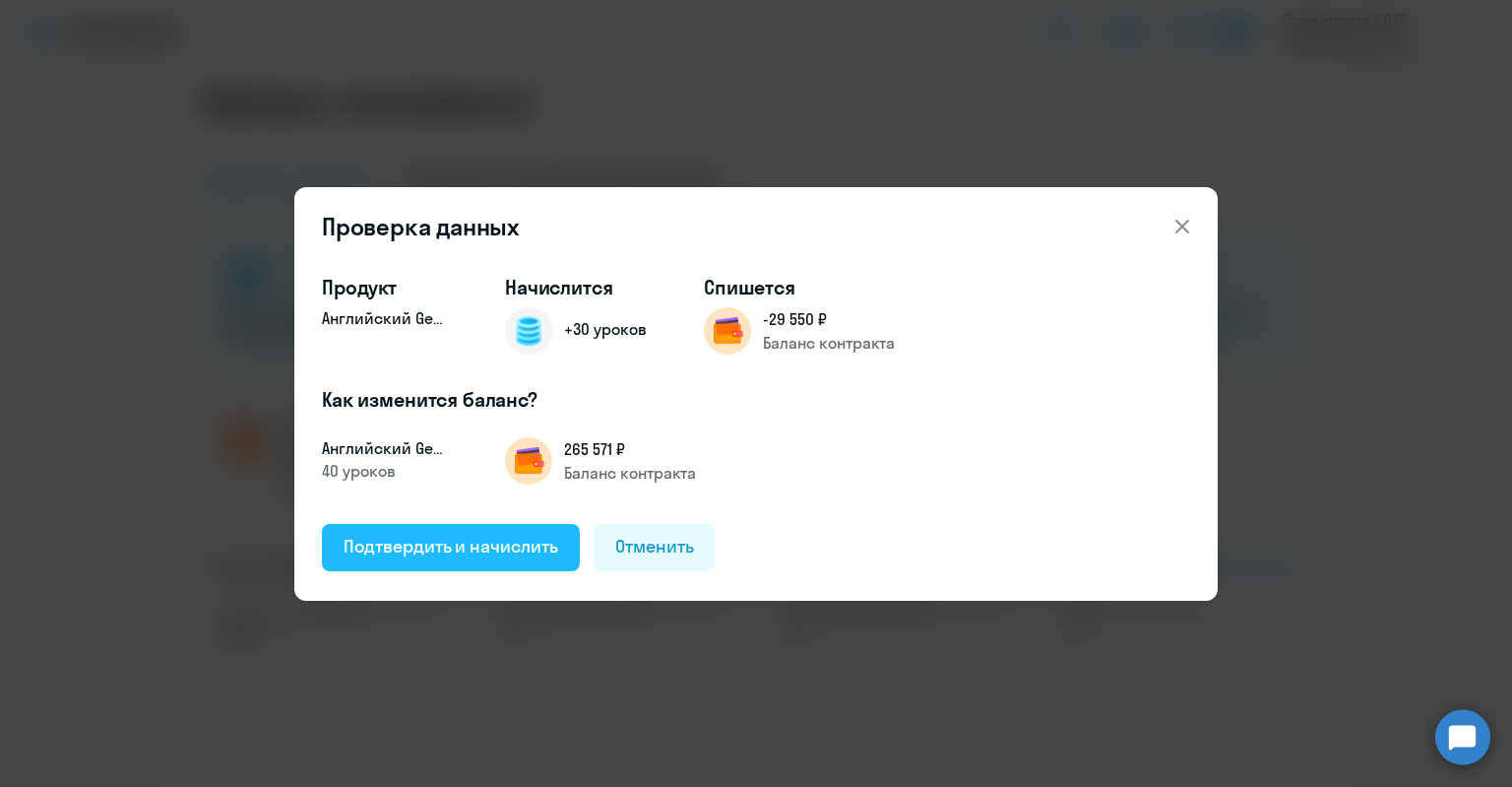 click on "Подтвердить и начислить" at bounding box center [451, 547] 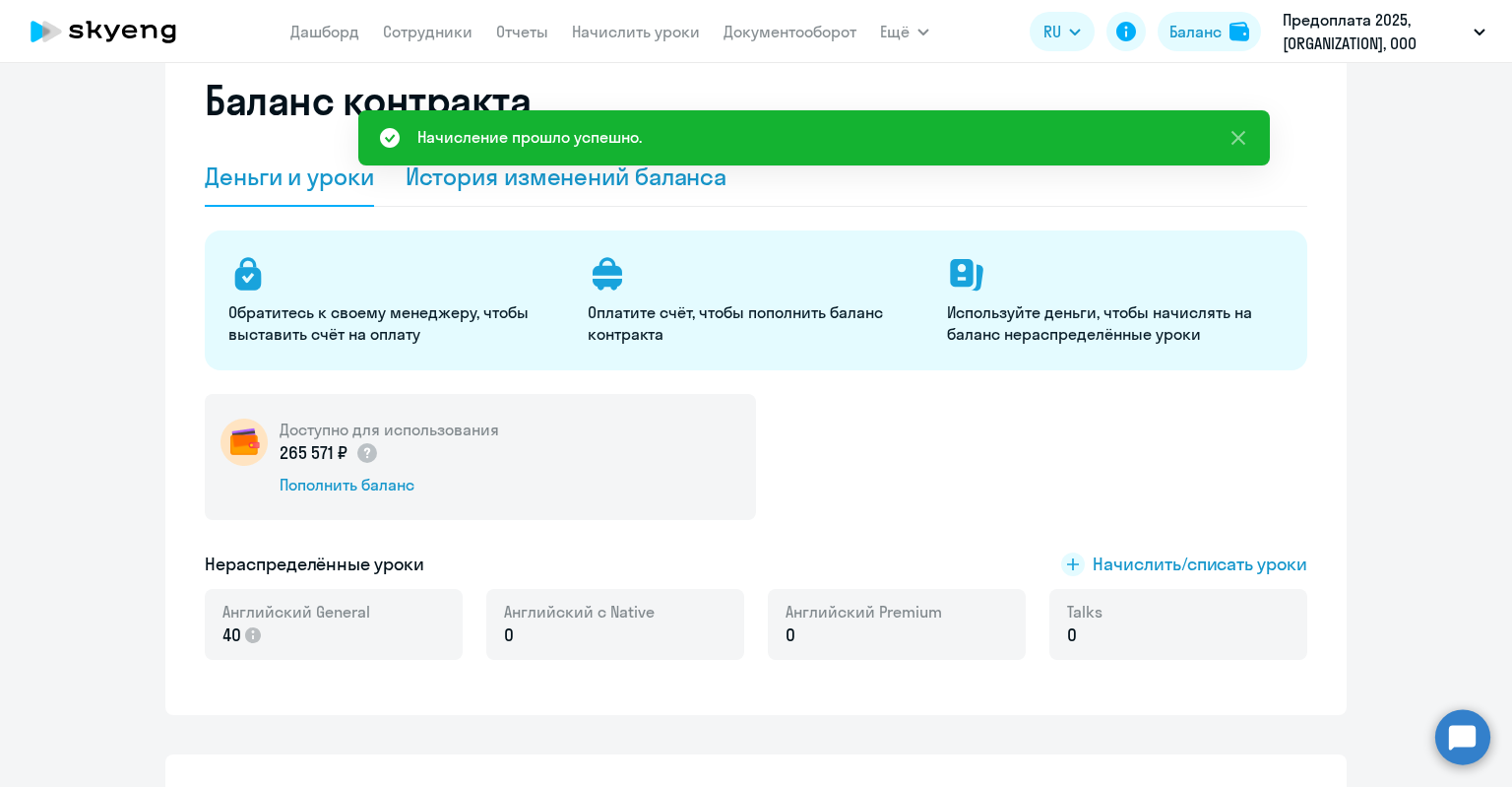 click on "Начислить уроки" at bounding box center (636, 32) 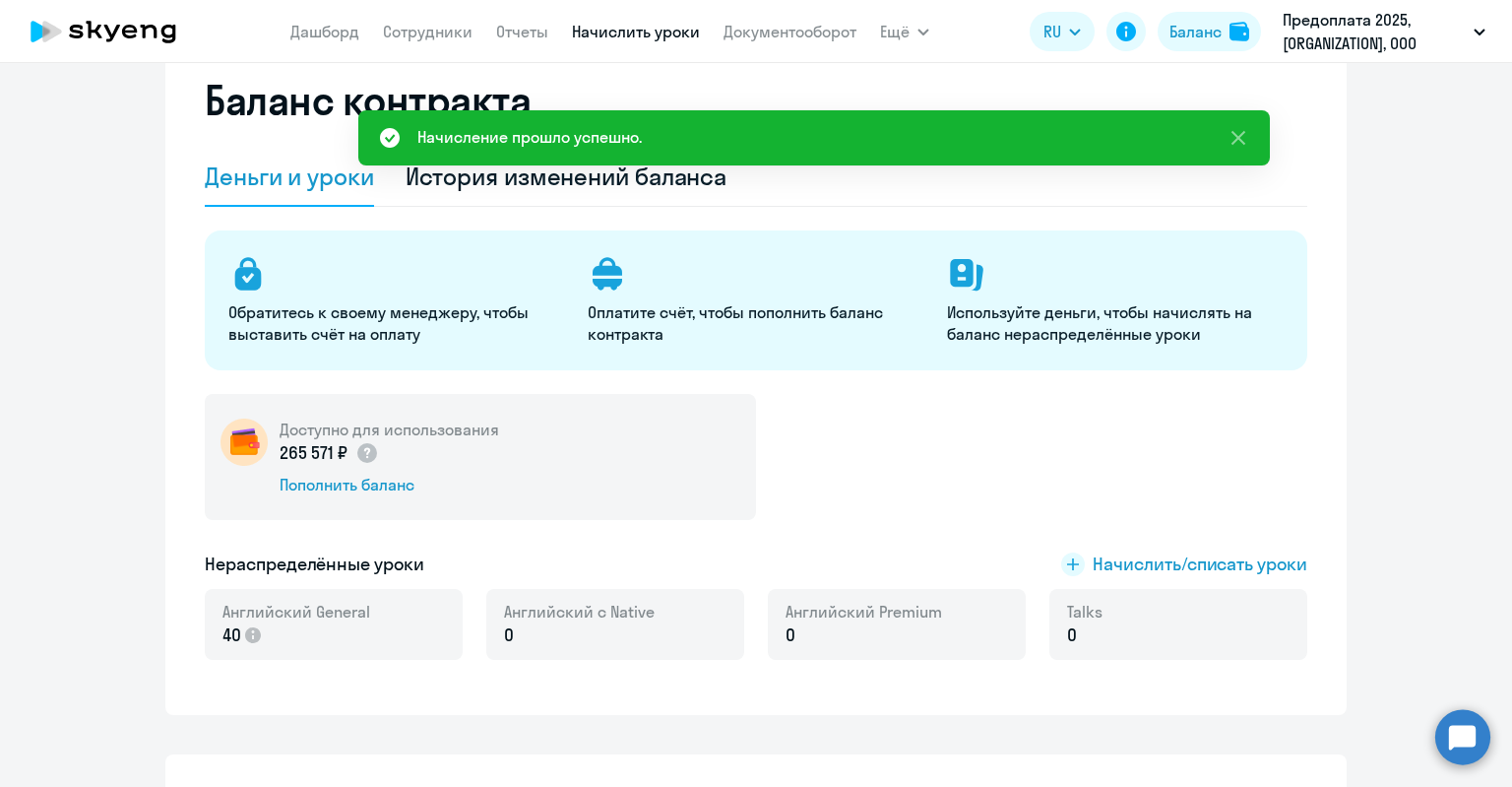 click on "Начислить уроки" at bounding box center (636, 32) 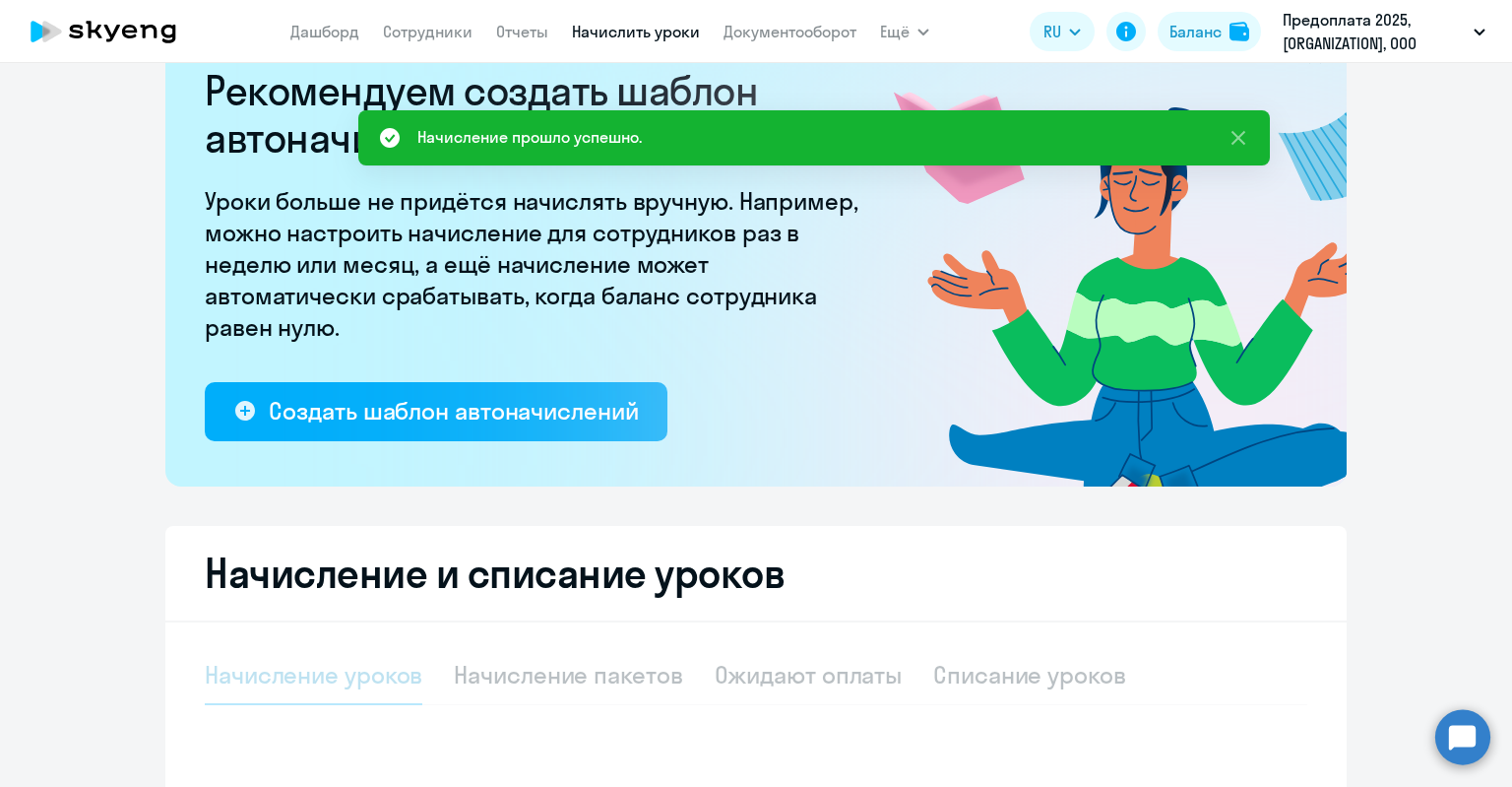 select on "10" 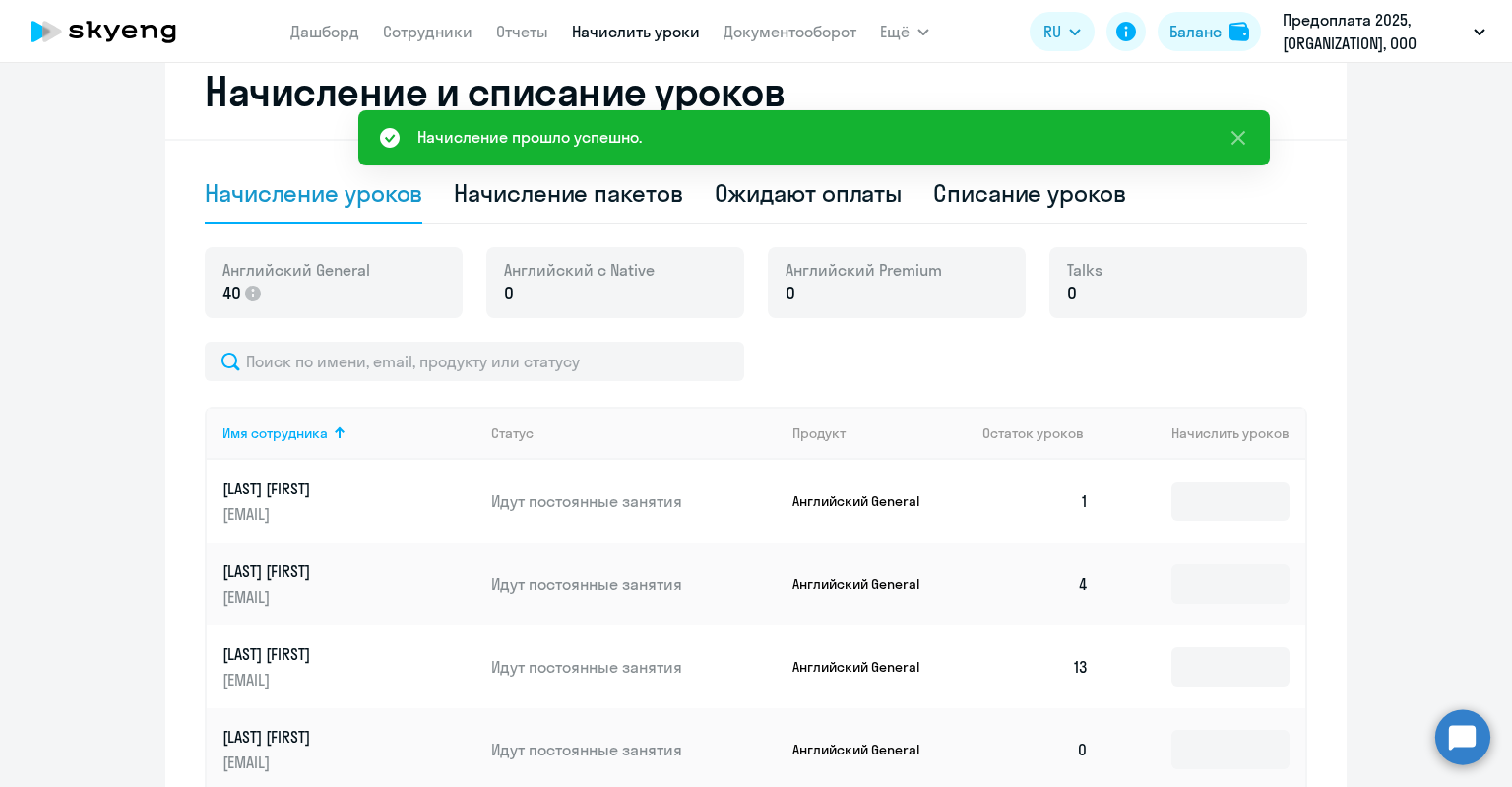 scroll, scrollTop: 557, scrollLeft: 0, axis: vertical 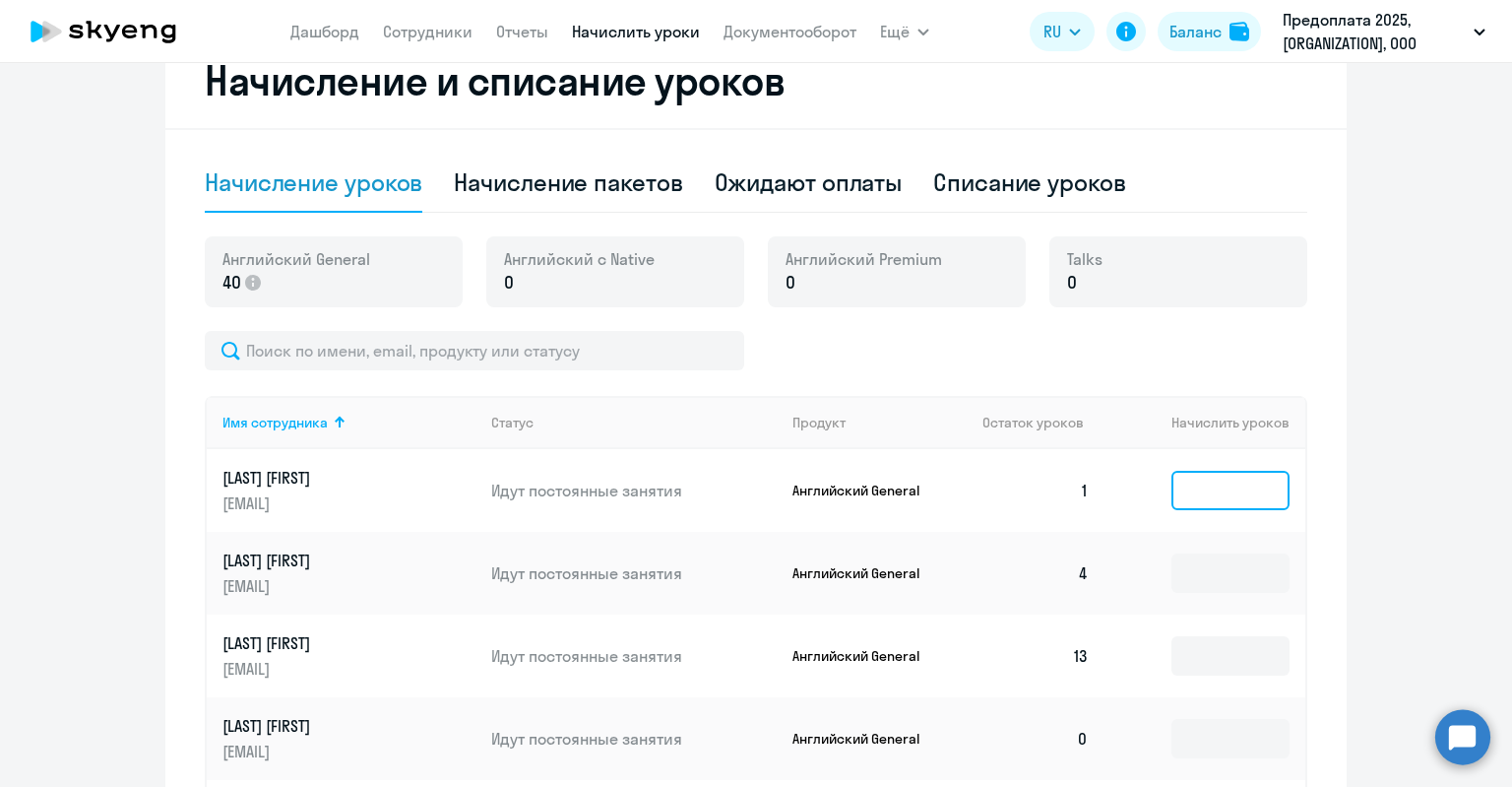click 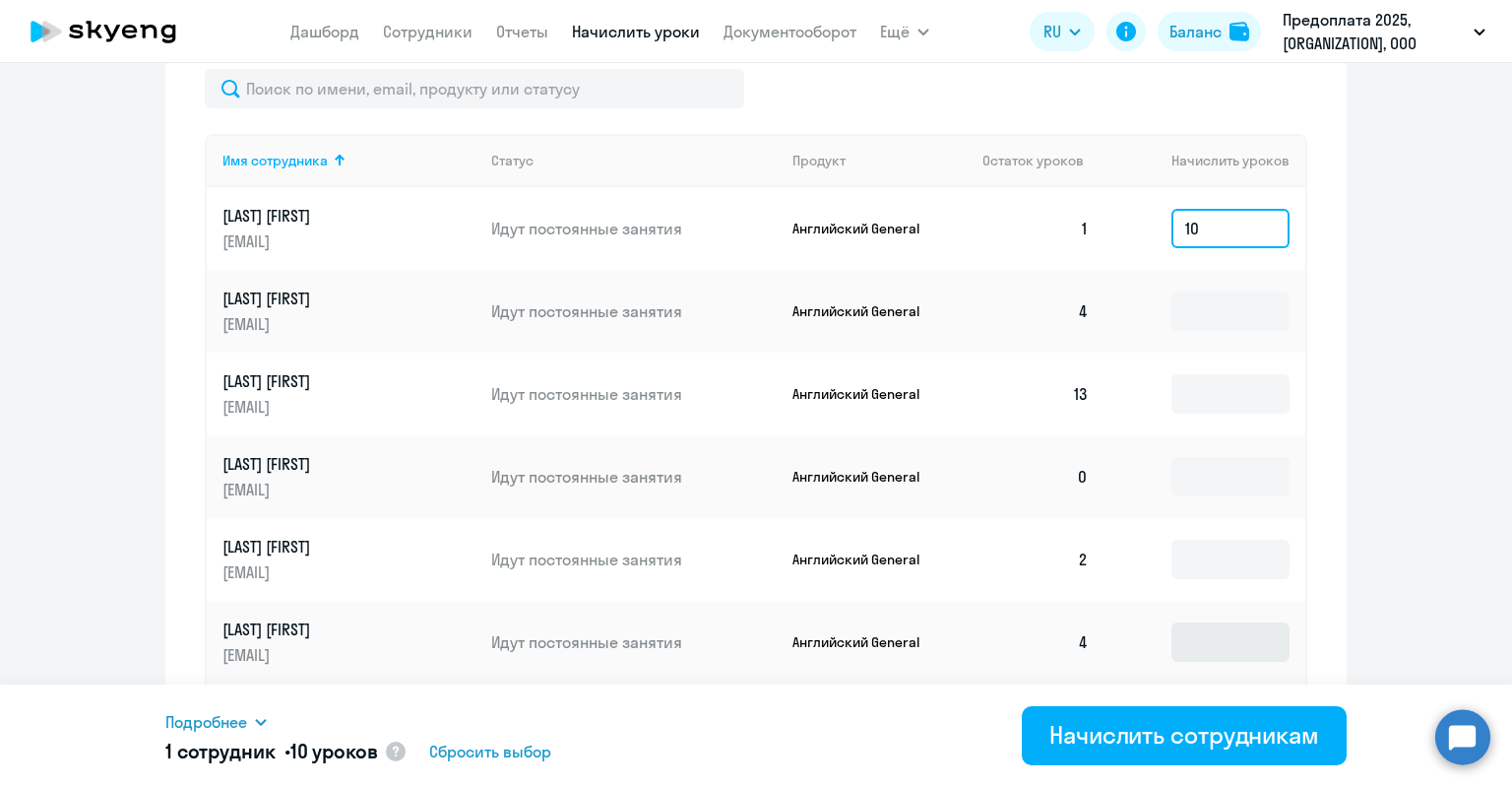 scroll, scrollTop: 853, scrollLeft: 0, axis: vertical 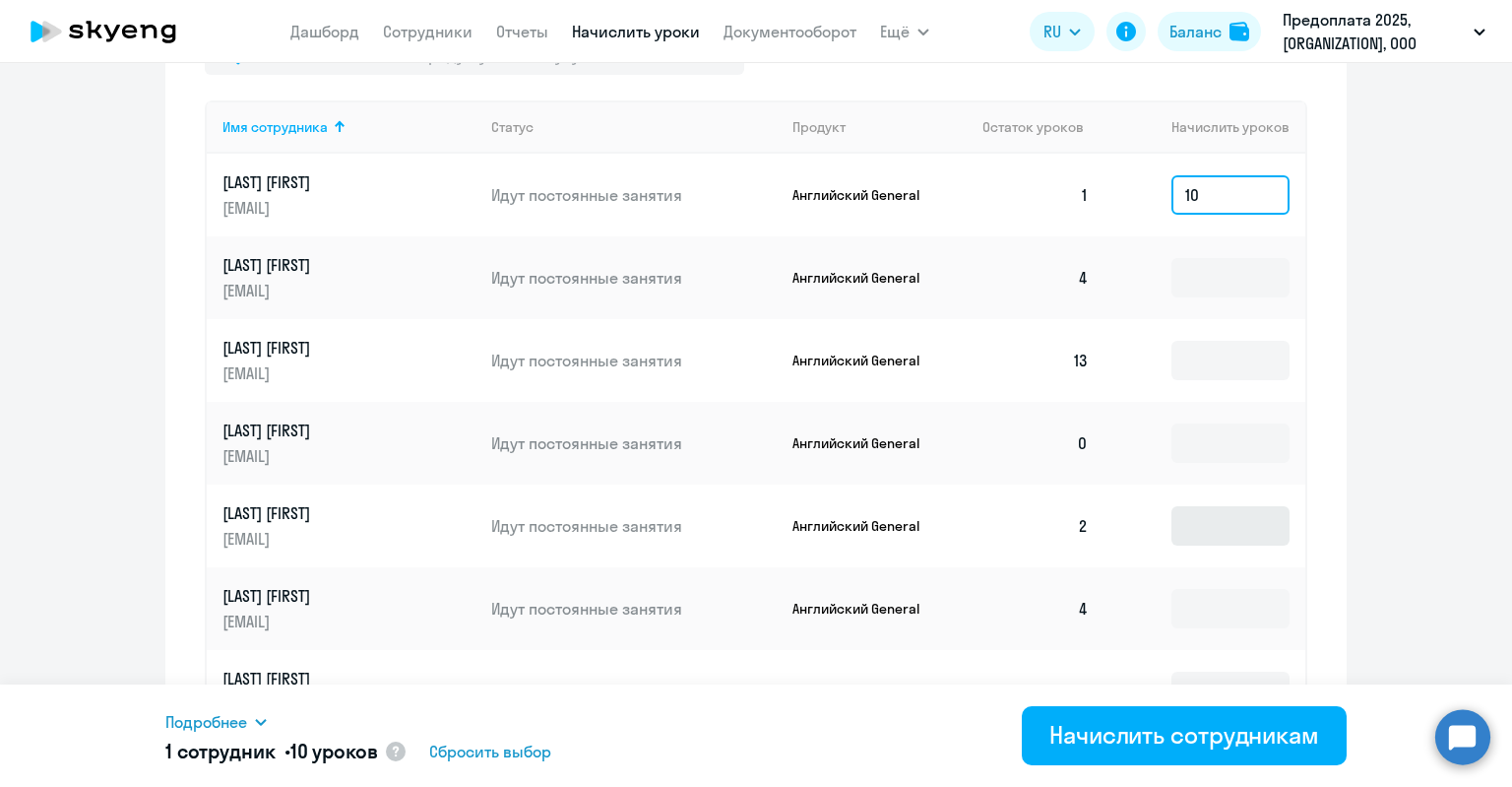 type on "10" 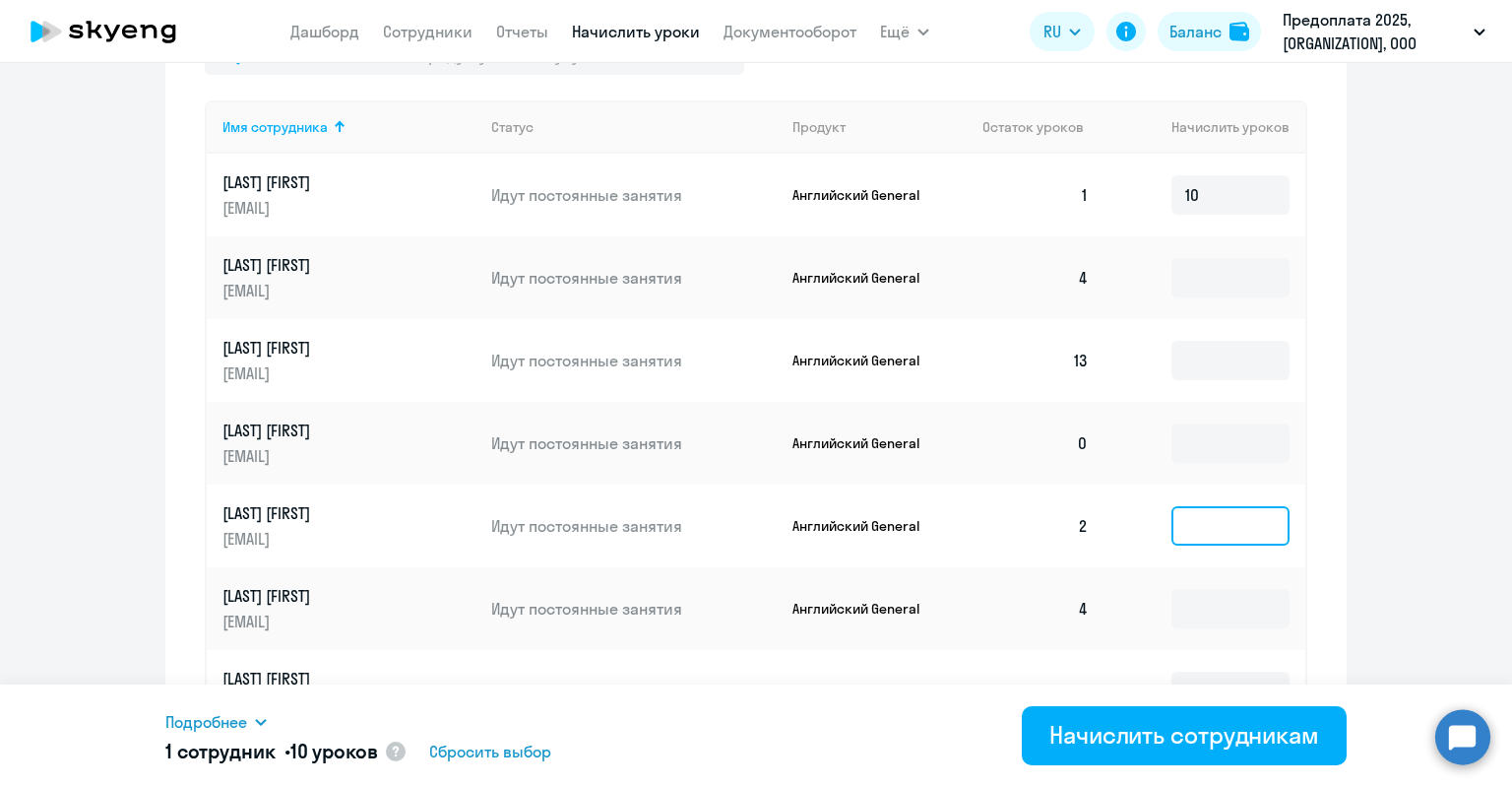 click 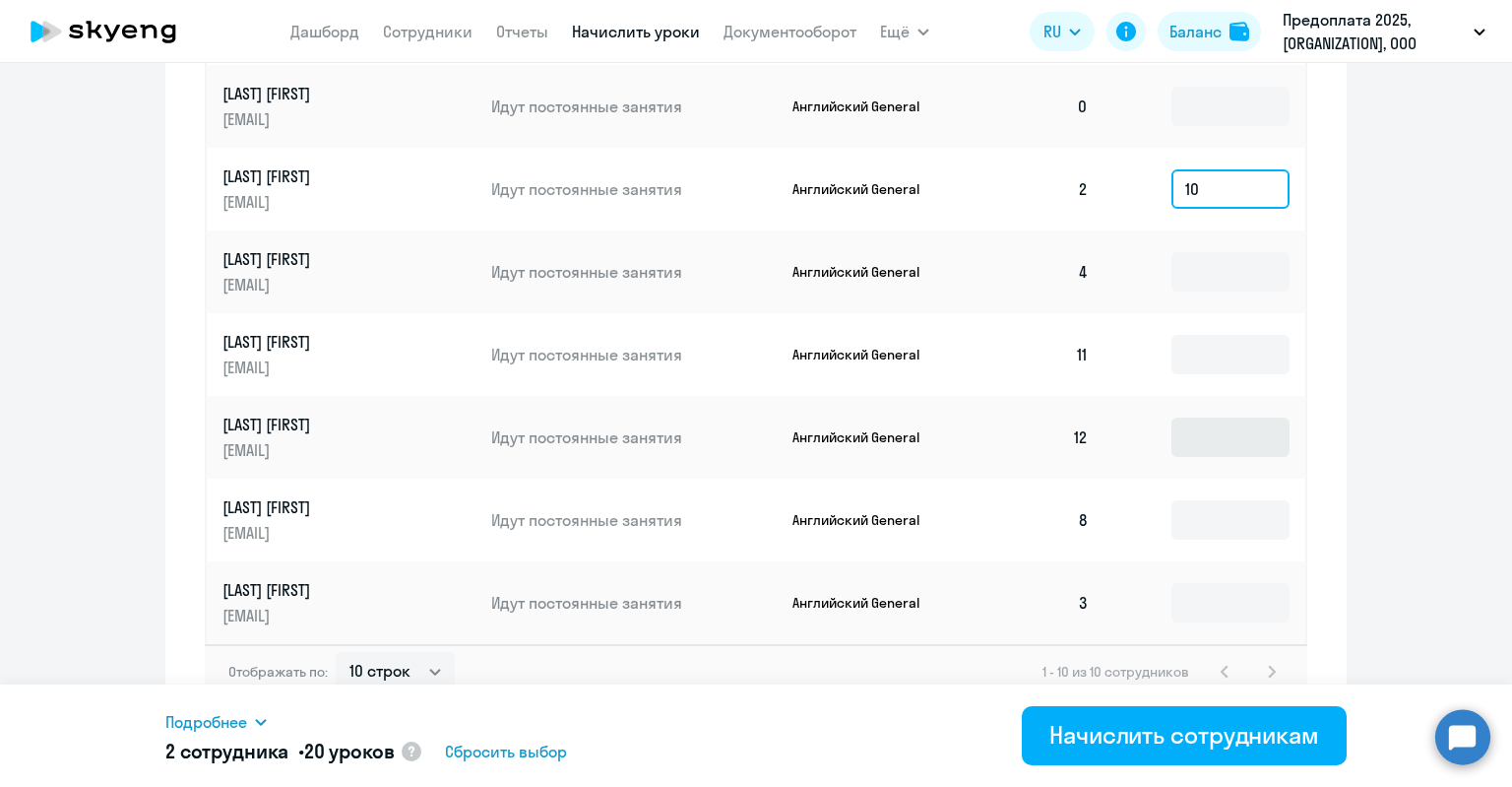 scroll, scrollTop: 1213, scrollLeft: 0, axis: vertical 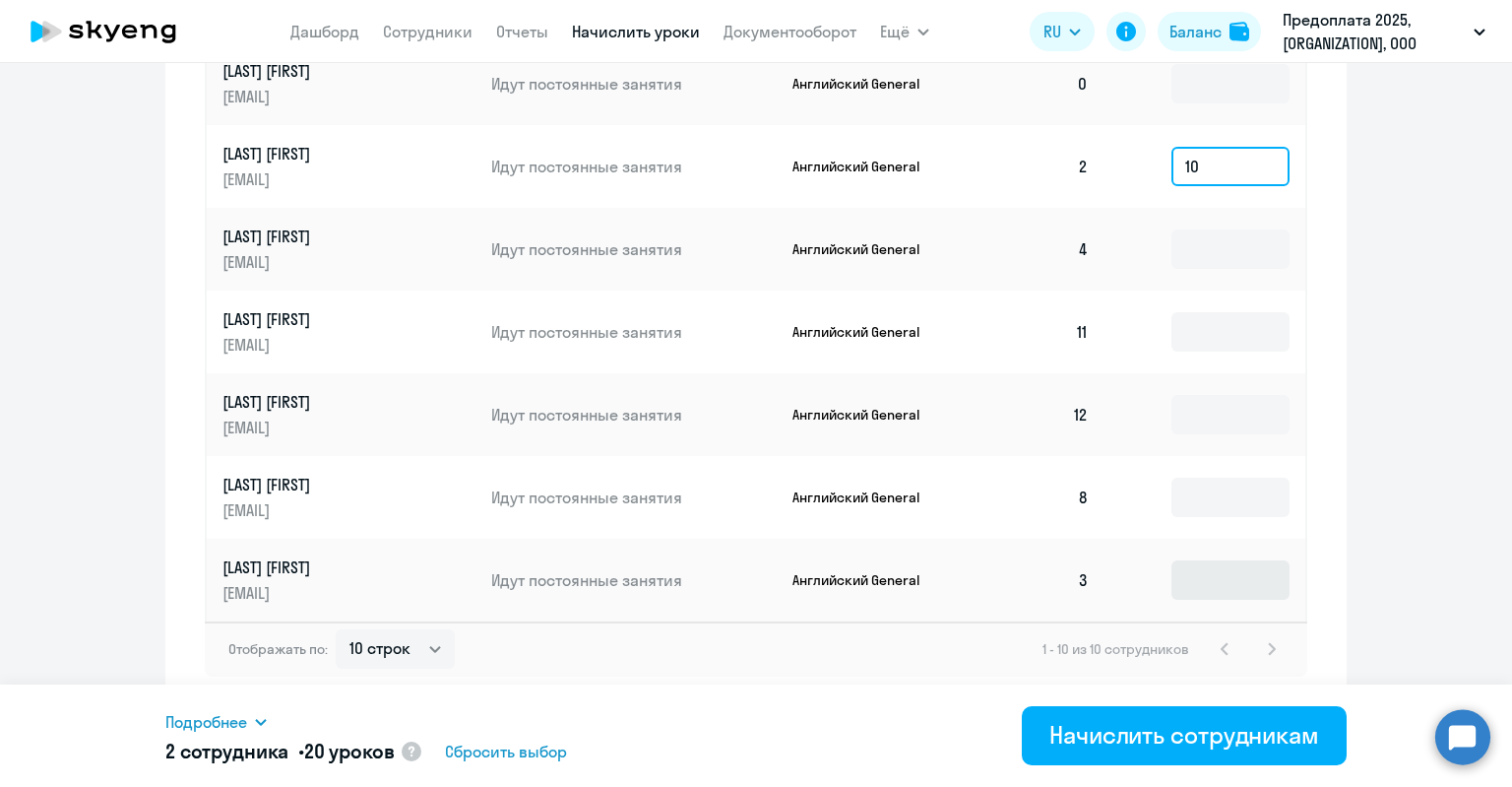 type on "10" 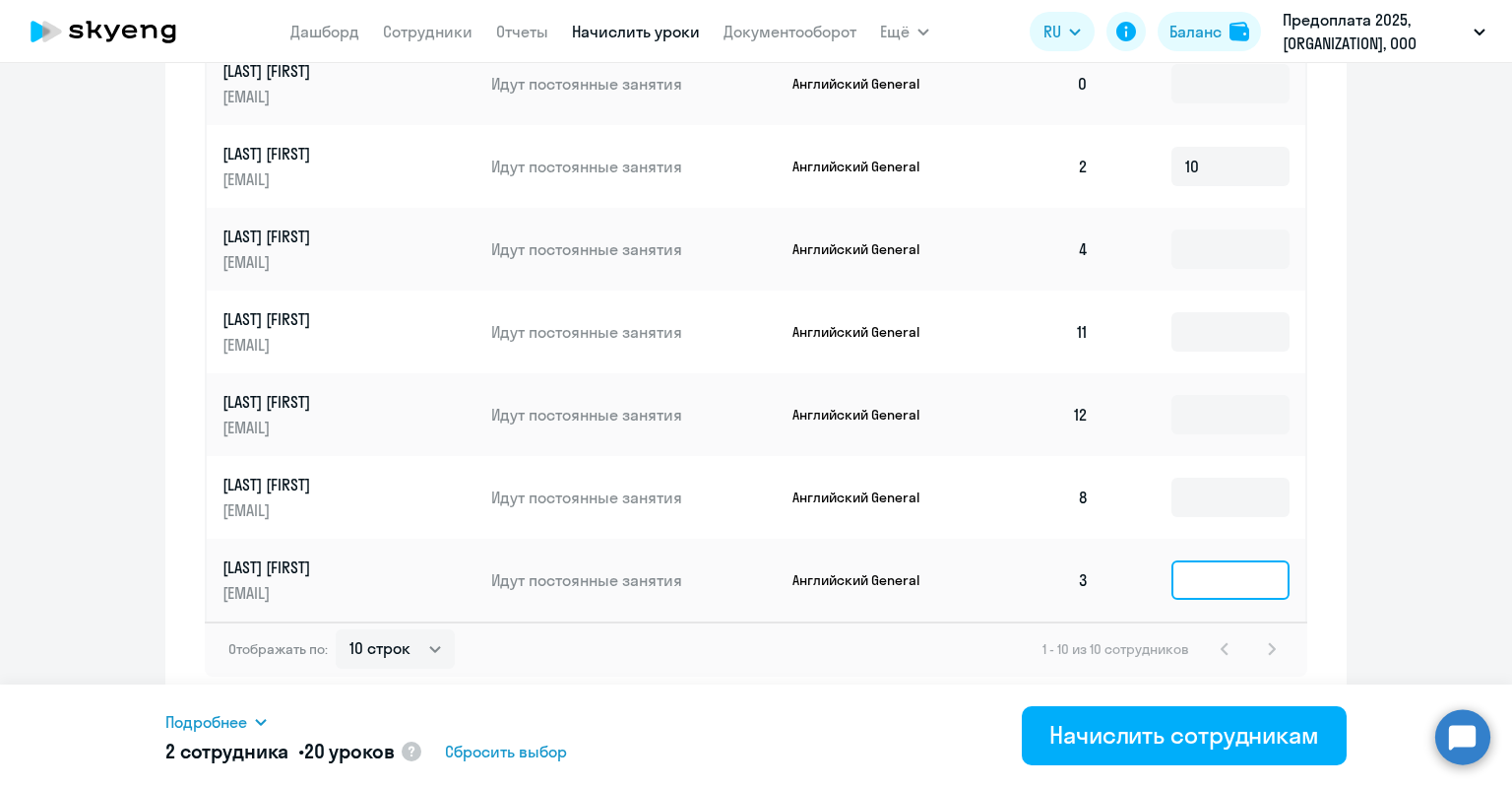 click 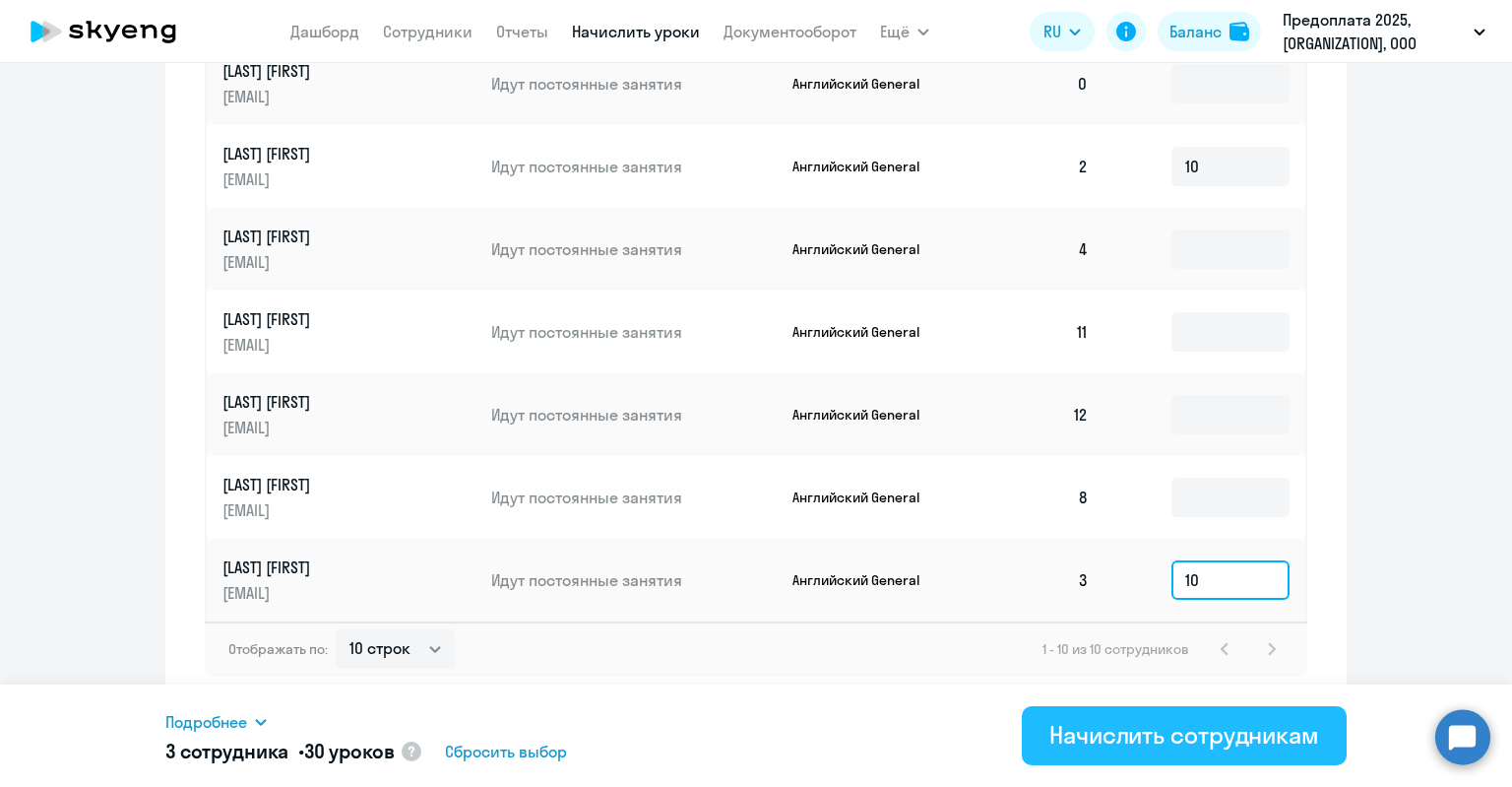 type on "10" 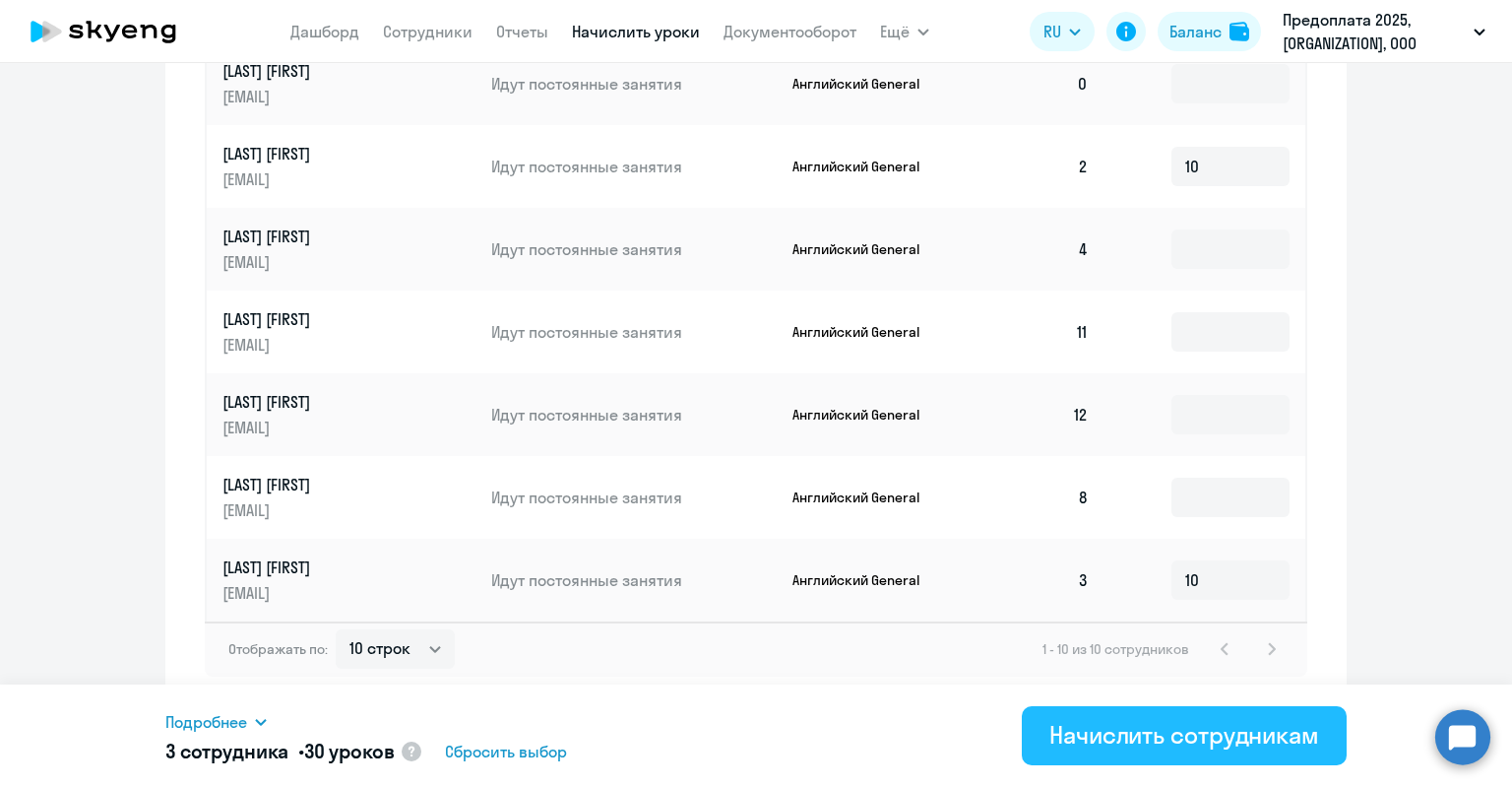 click on "Начислить сотрудникам" at bounding box center [1184, 735] 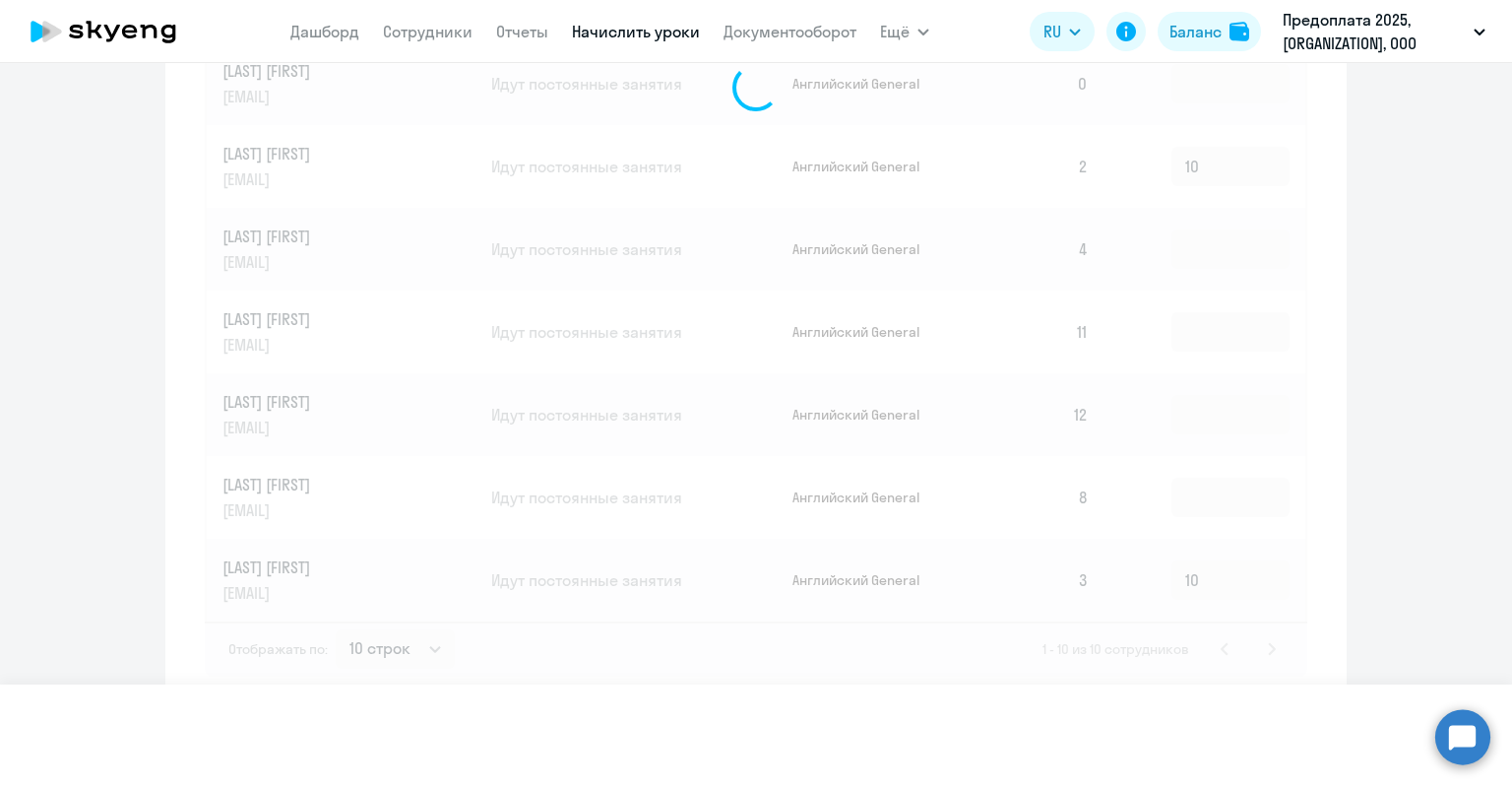type 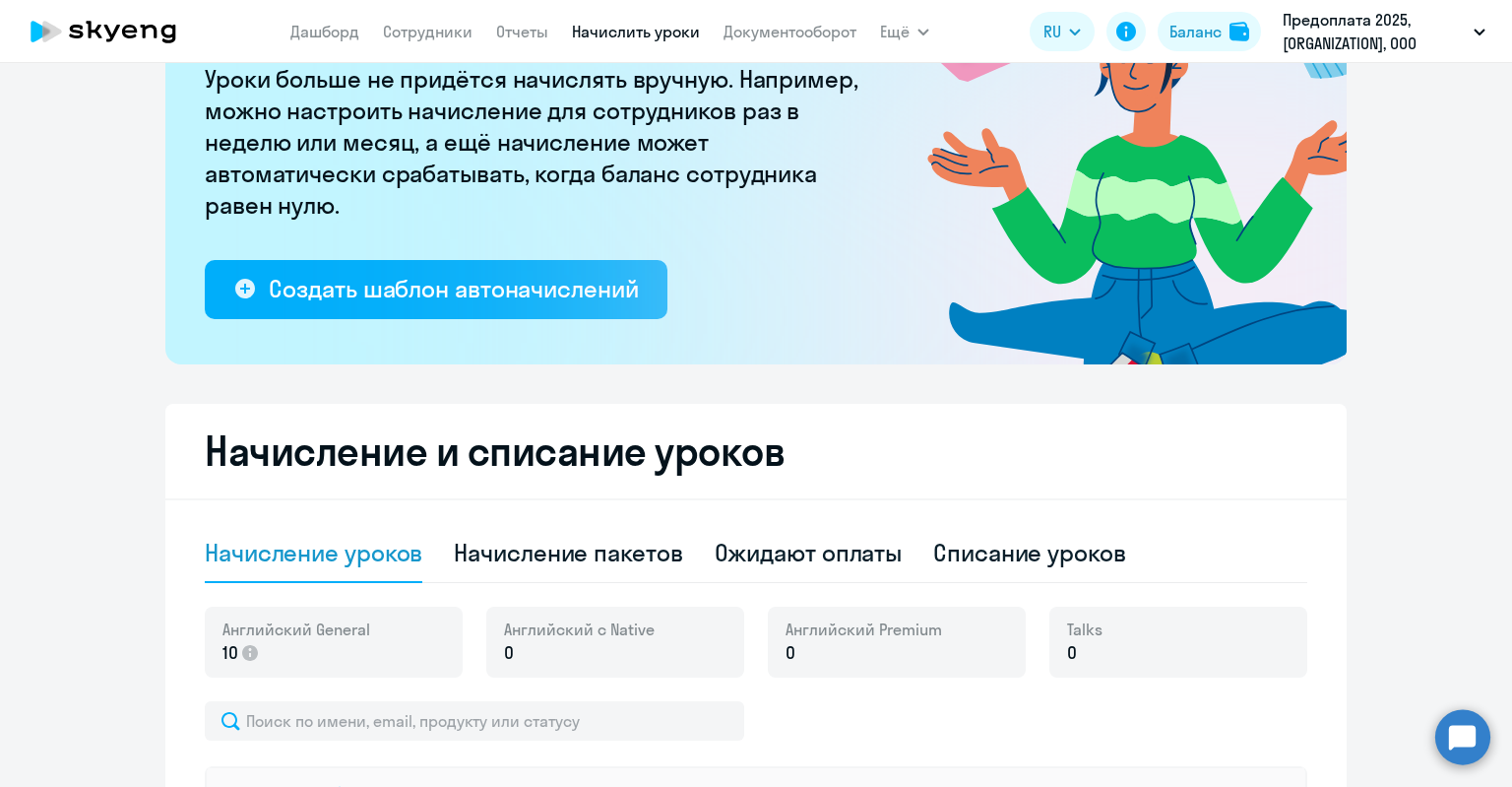 scroll, scrollTop: 0, scrollLeft: 0, axis: both 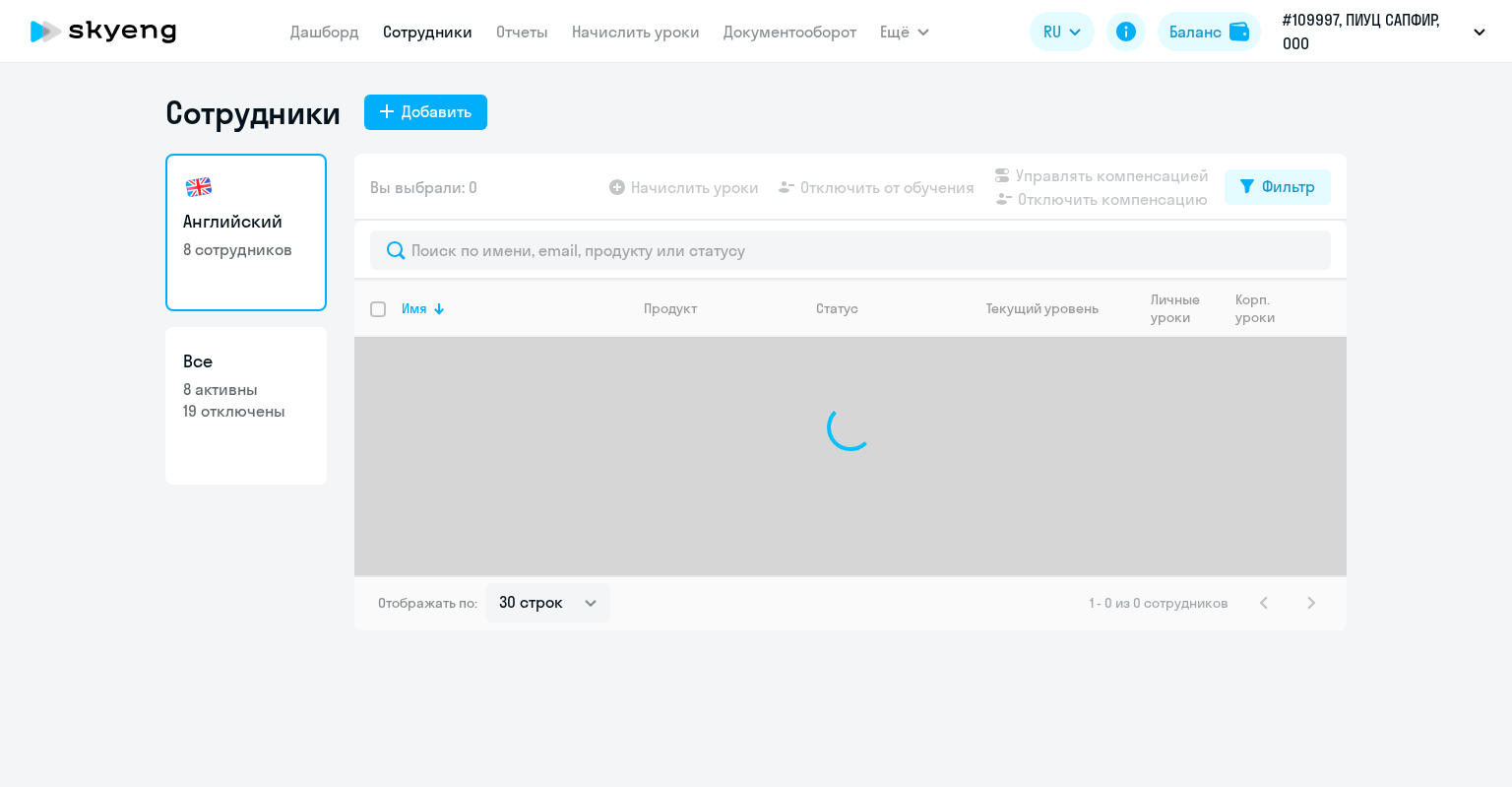 select on "30" 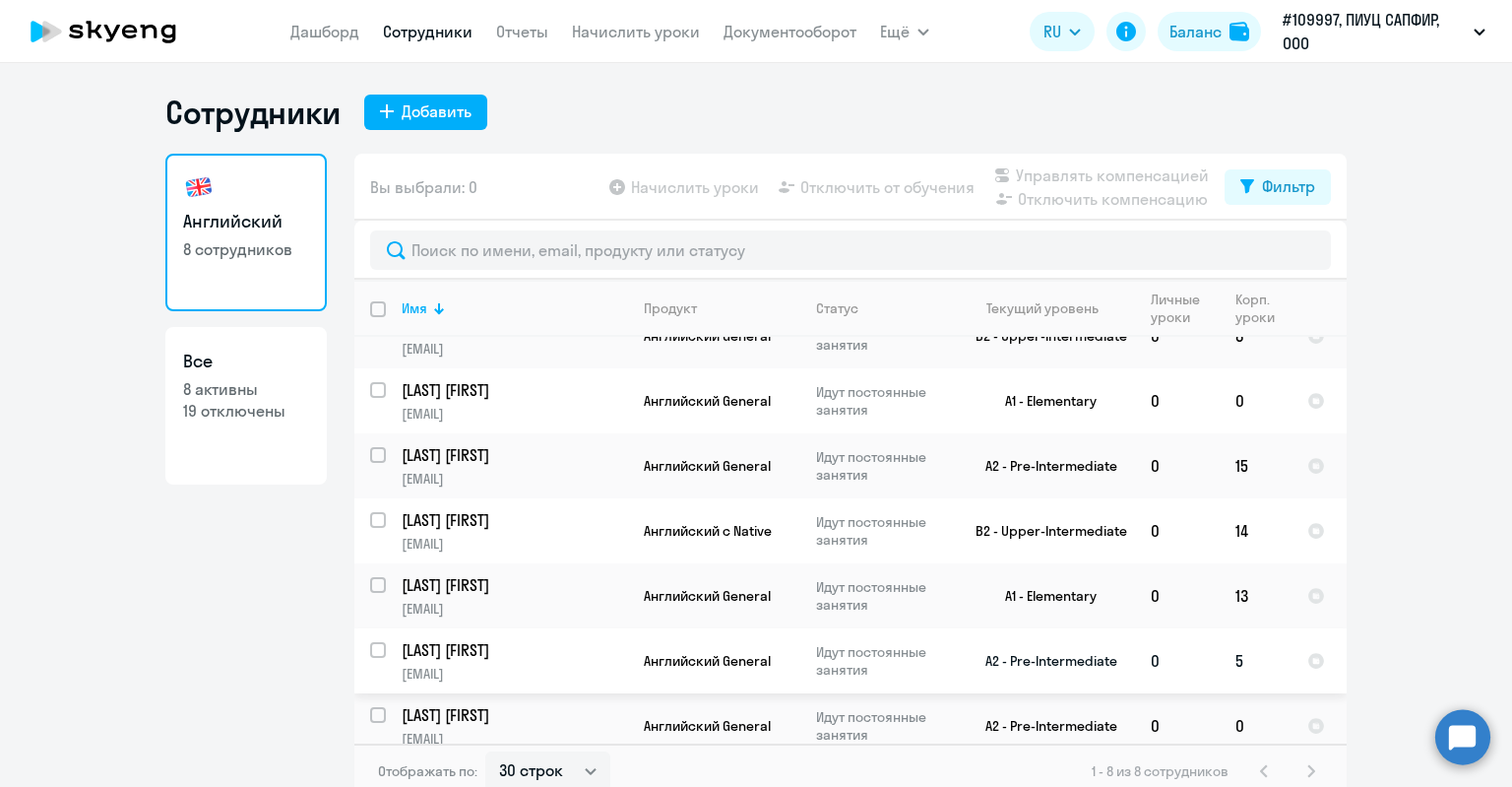 scroll, scrollTop: 116, scrollLeft: 0, axis: vertical 